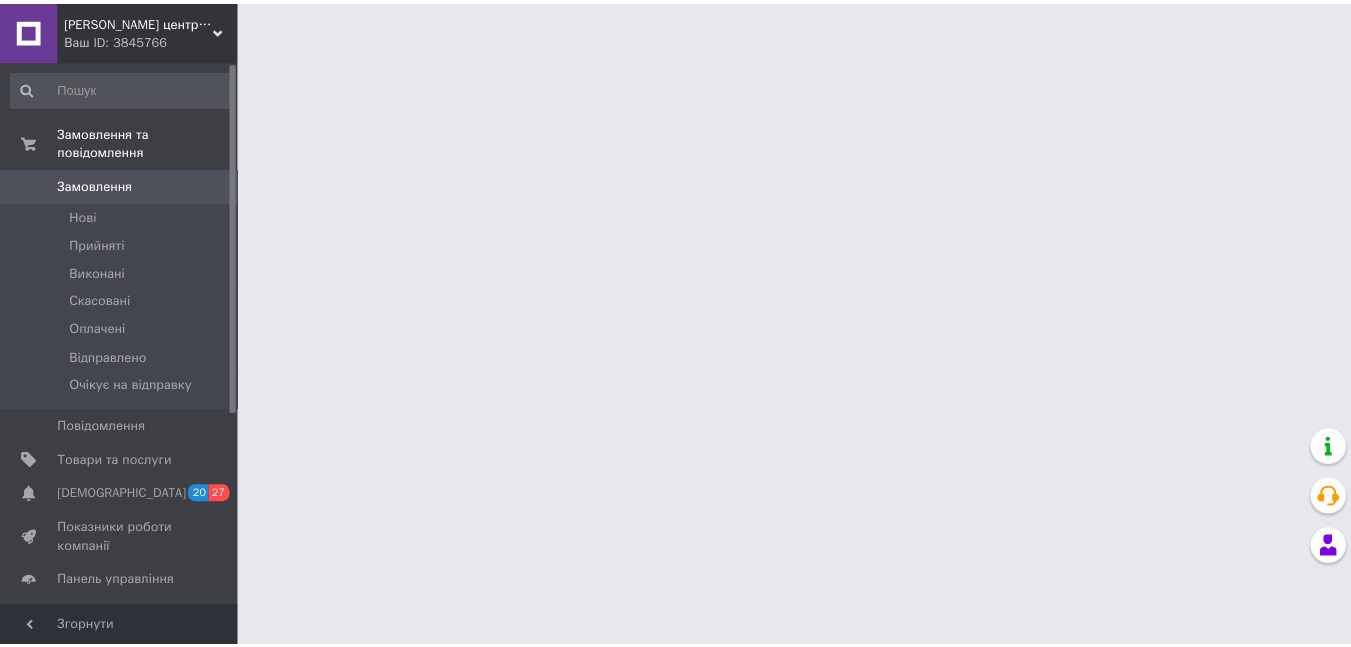 scroll, scrollTop: 0, scrollLeft: 0, axis: both 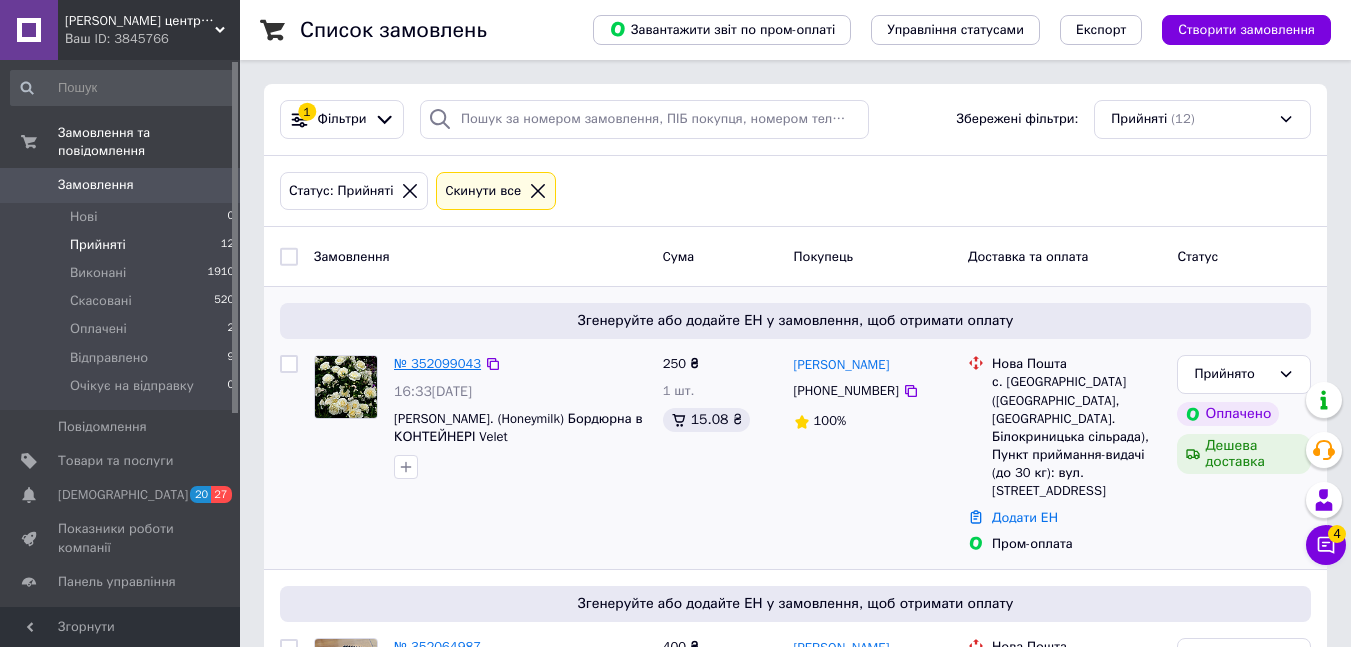 click on "№ 352099043" at bounding box center (437, 363) 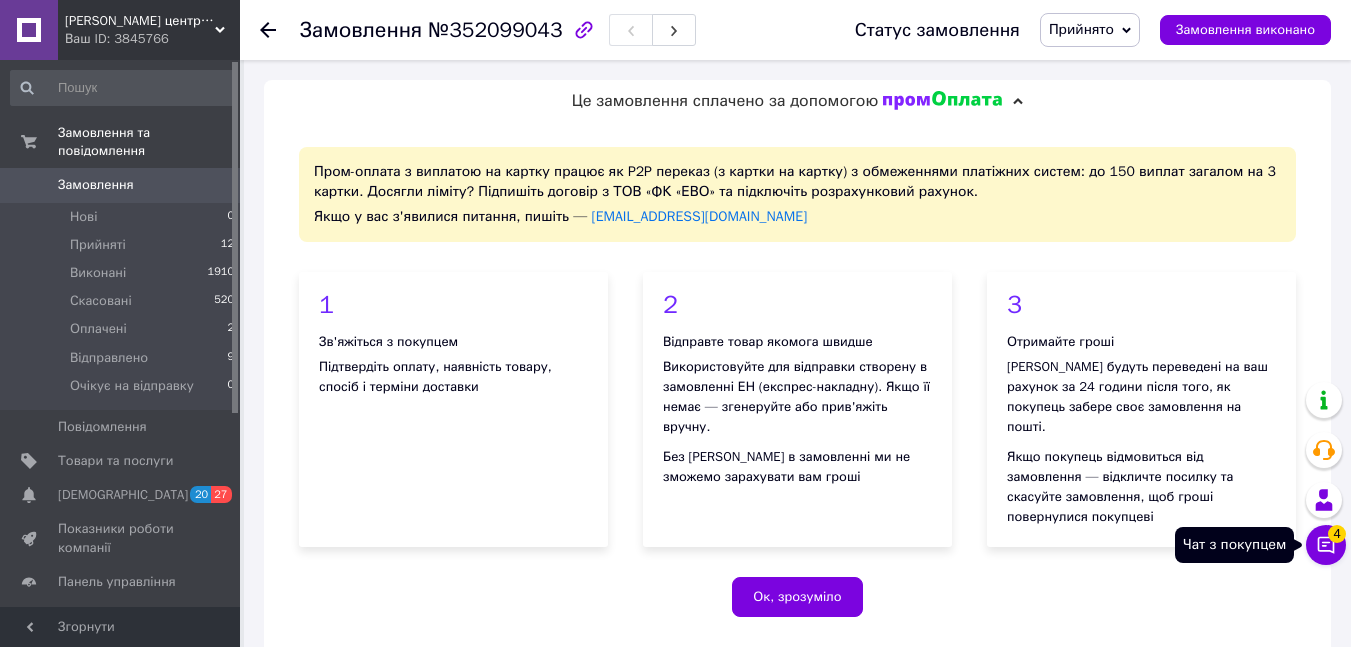 click 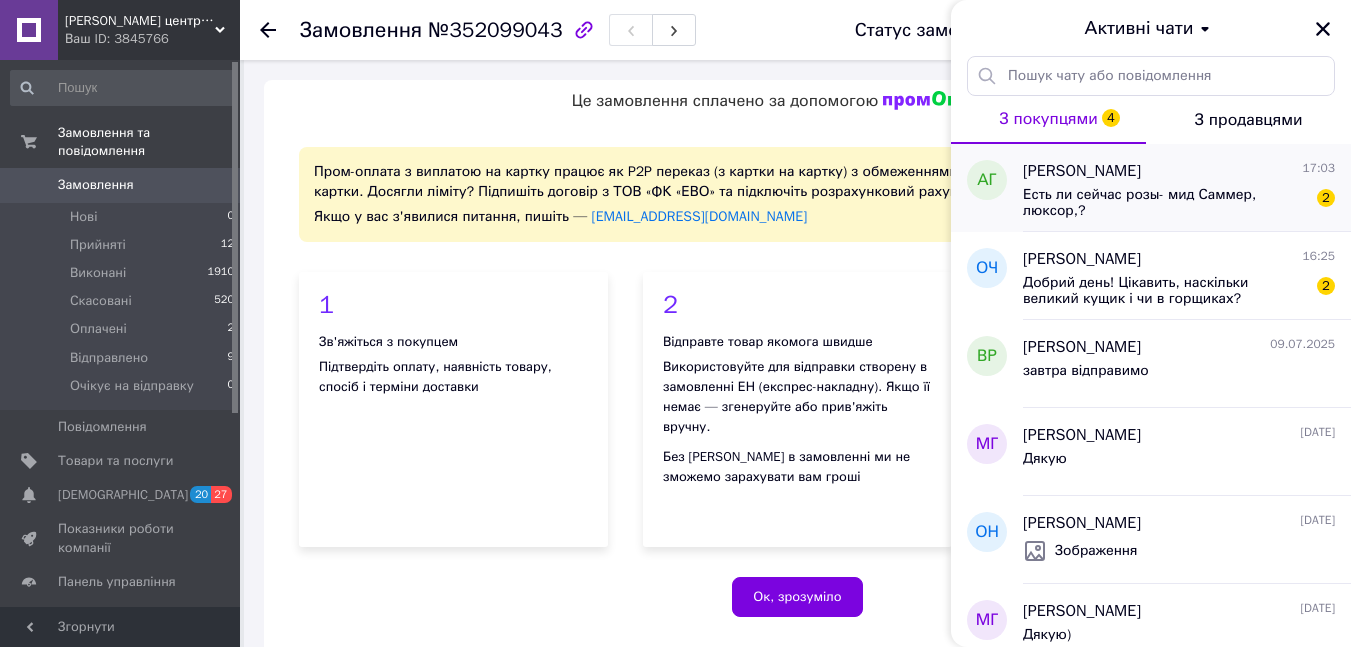 click on "Есть ли сейчас розы- мид Саммер, люксор,?" at bounding box center (1165, 203) 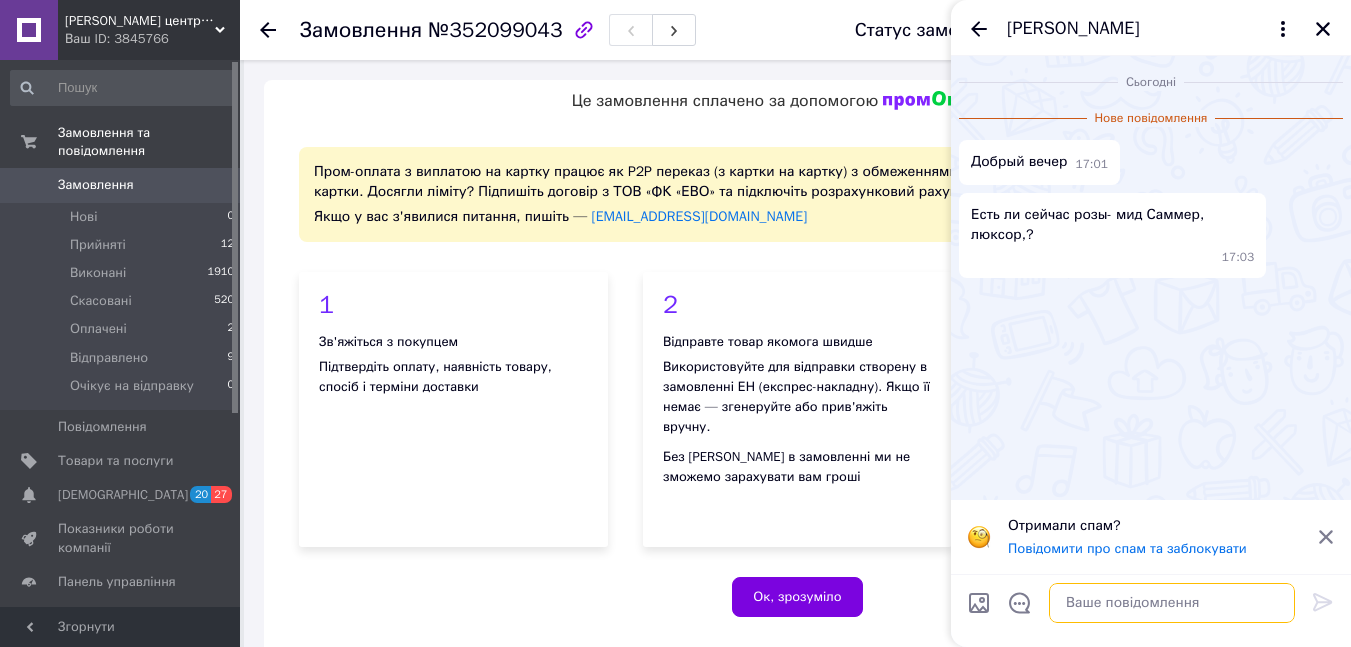 click at bounding box center (1172, 603) 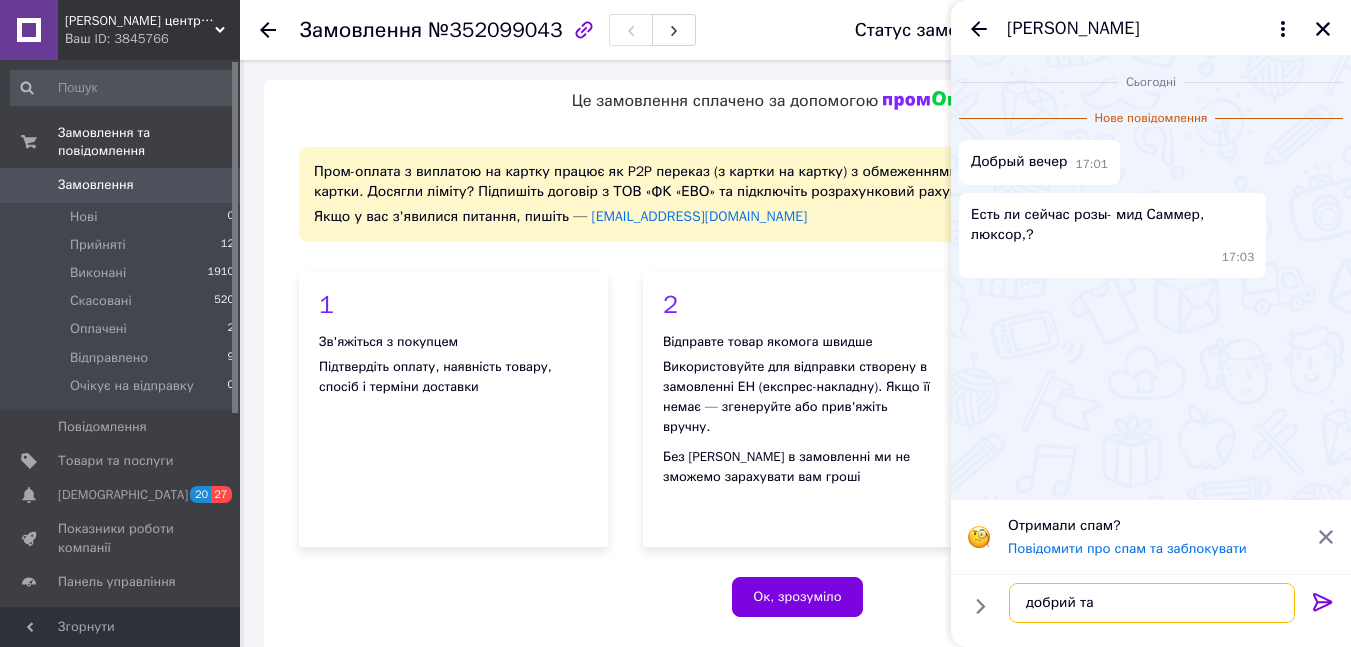 type on "добрий так" 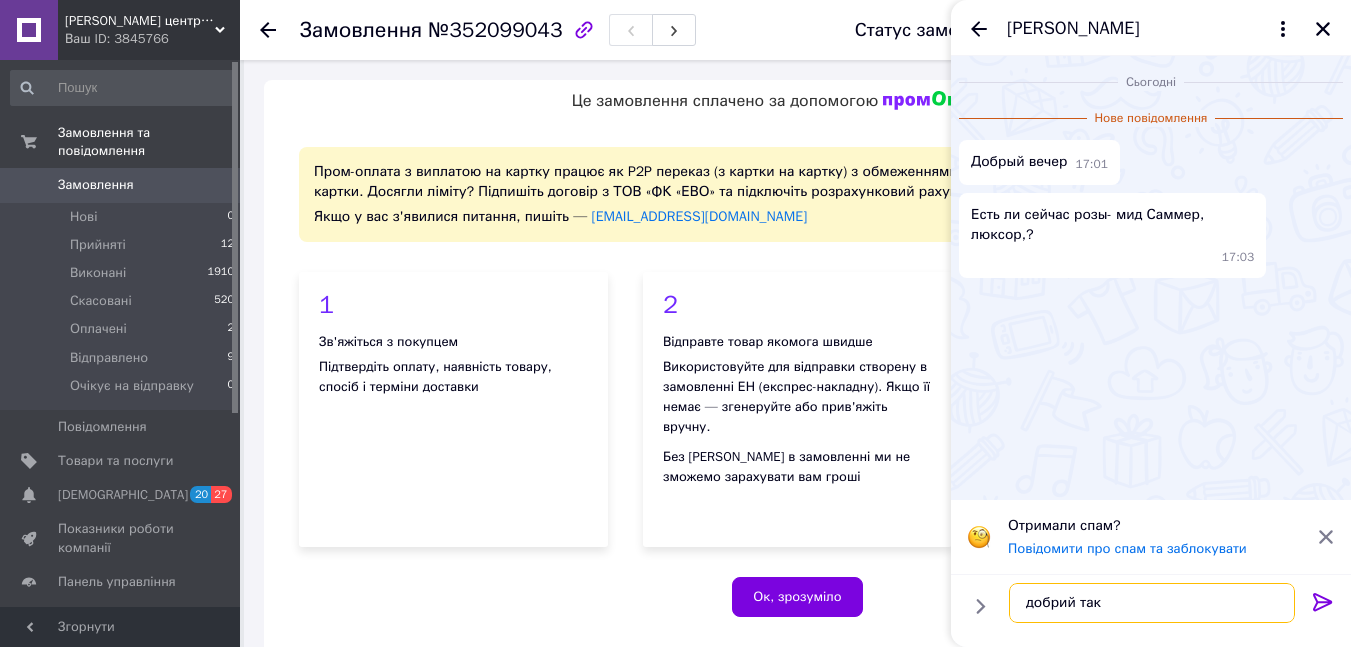 type 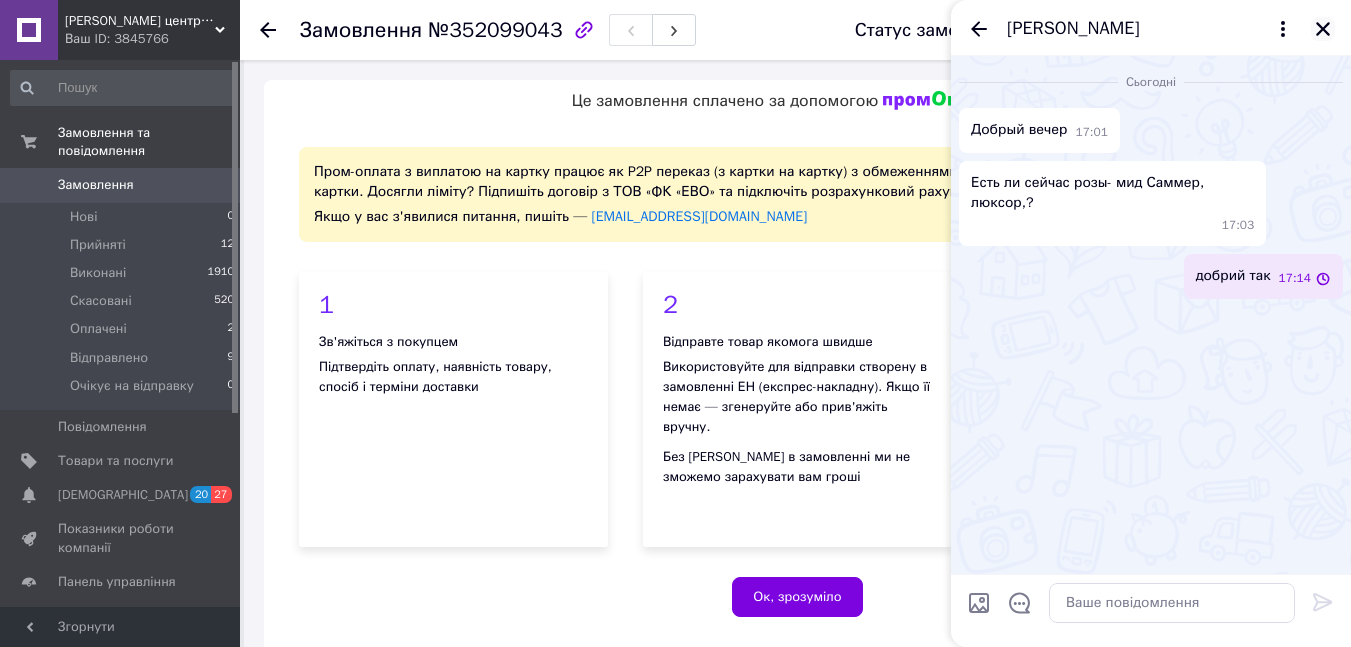 click 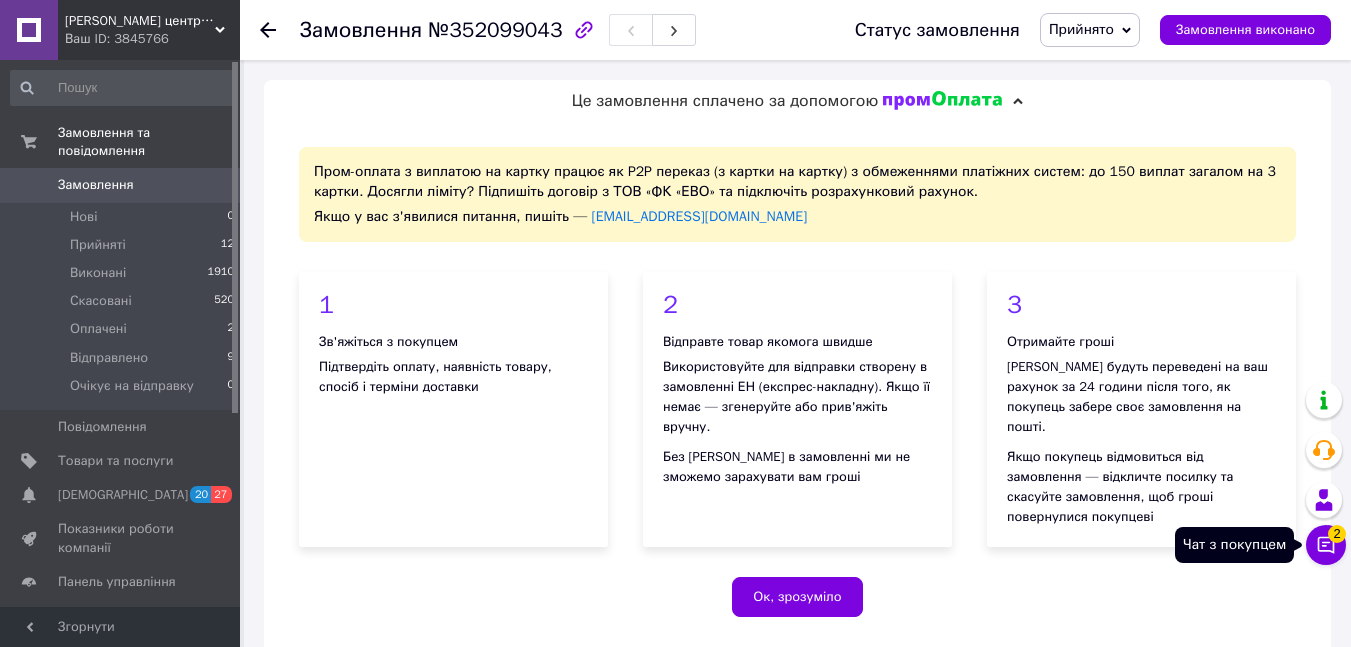 click 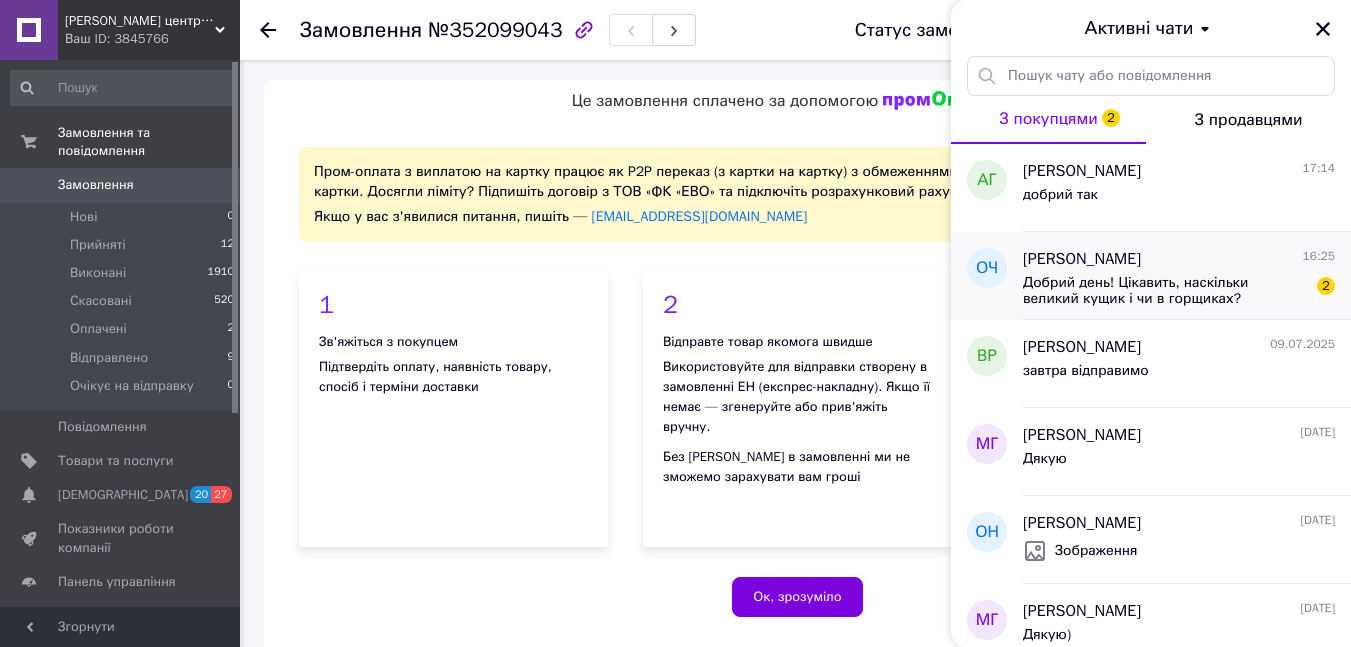 click on "Добрий день! Цікавить, наскільки великий кущик і чи в горщиках?" at bounding box center [1165, 291] 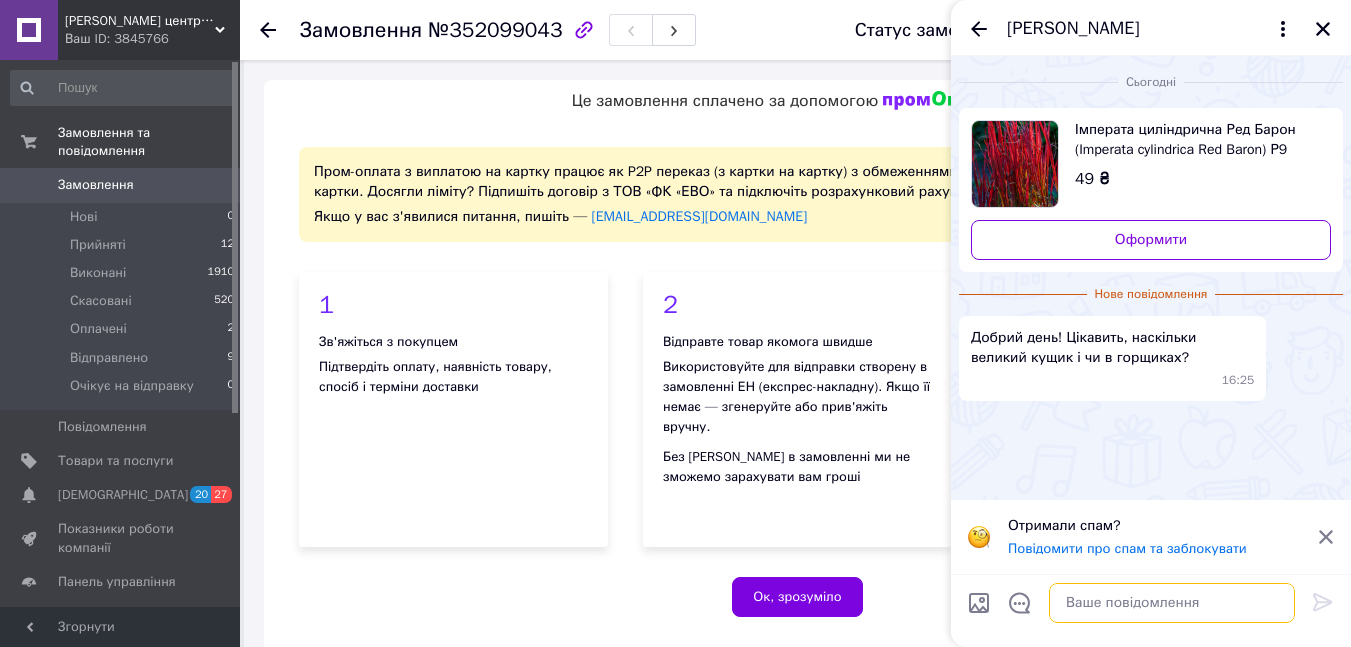 click at bounding box center [1172, 603] 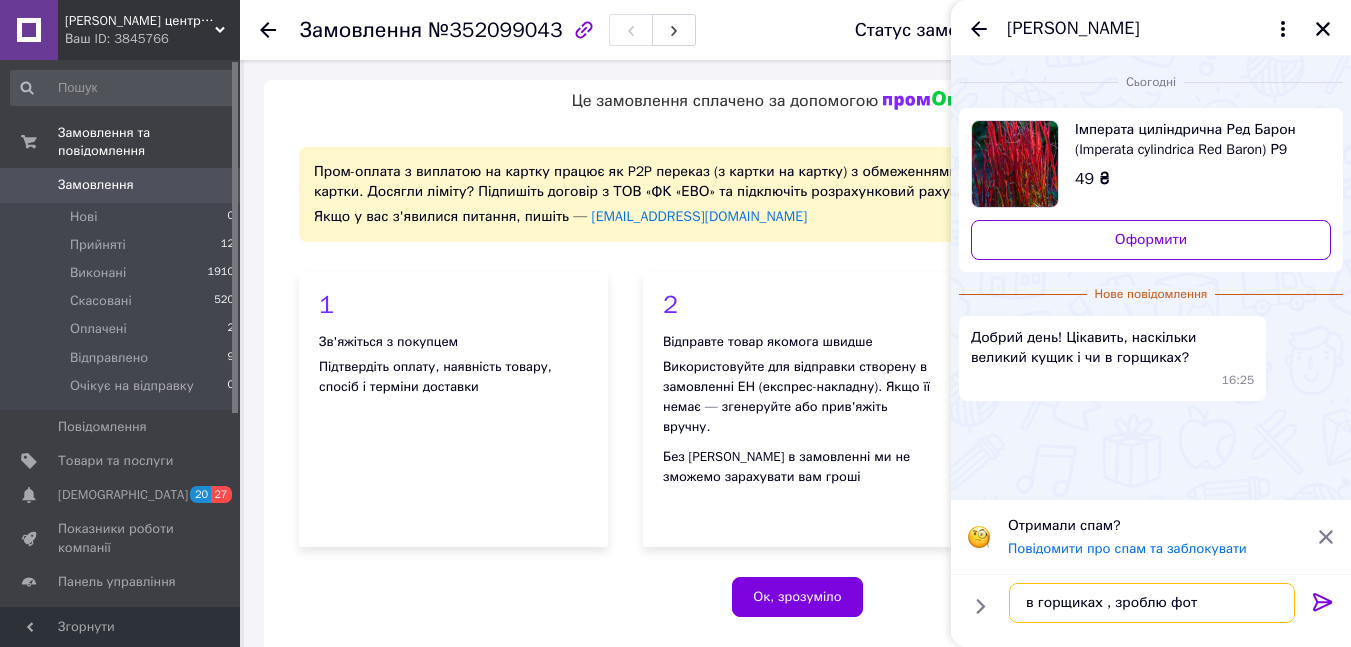 type on "в горщиках , зроблю фото" 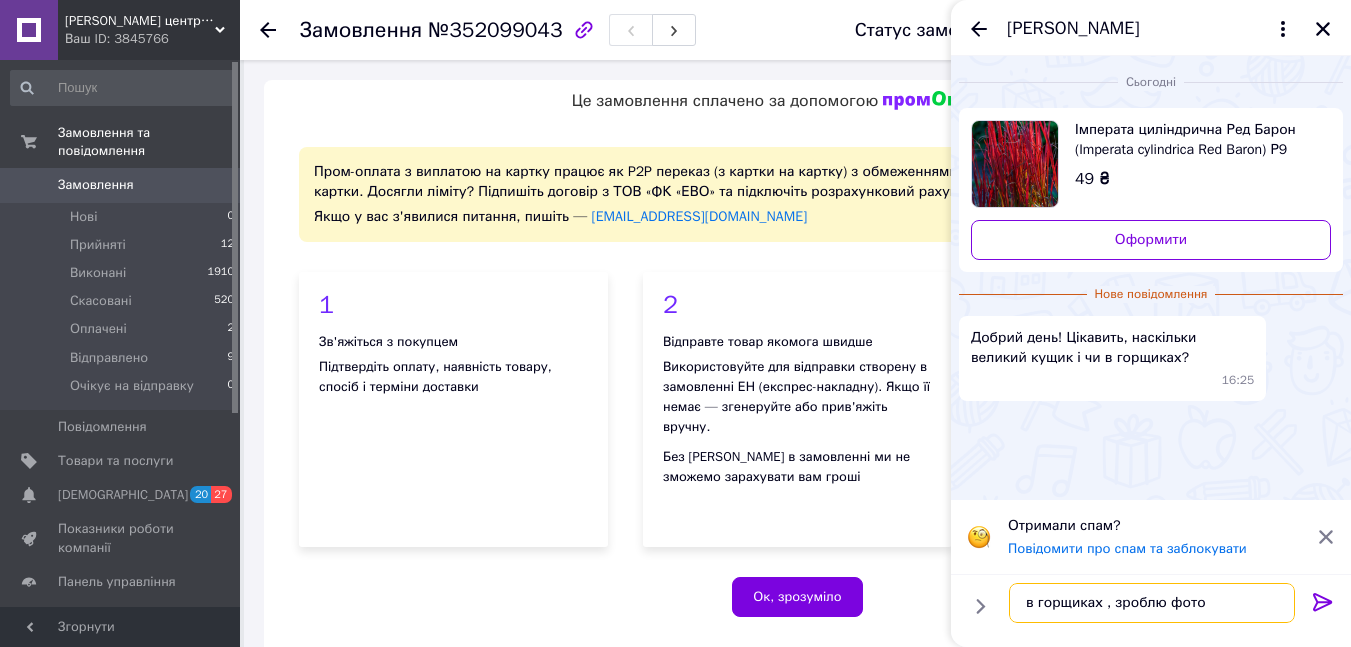 type 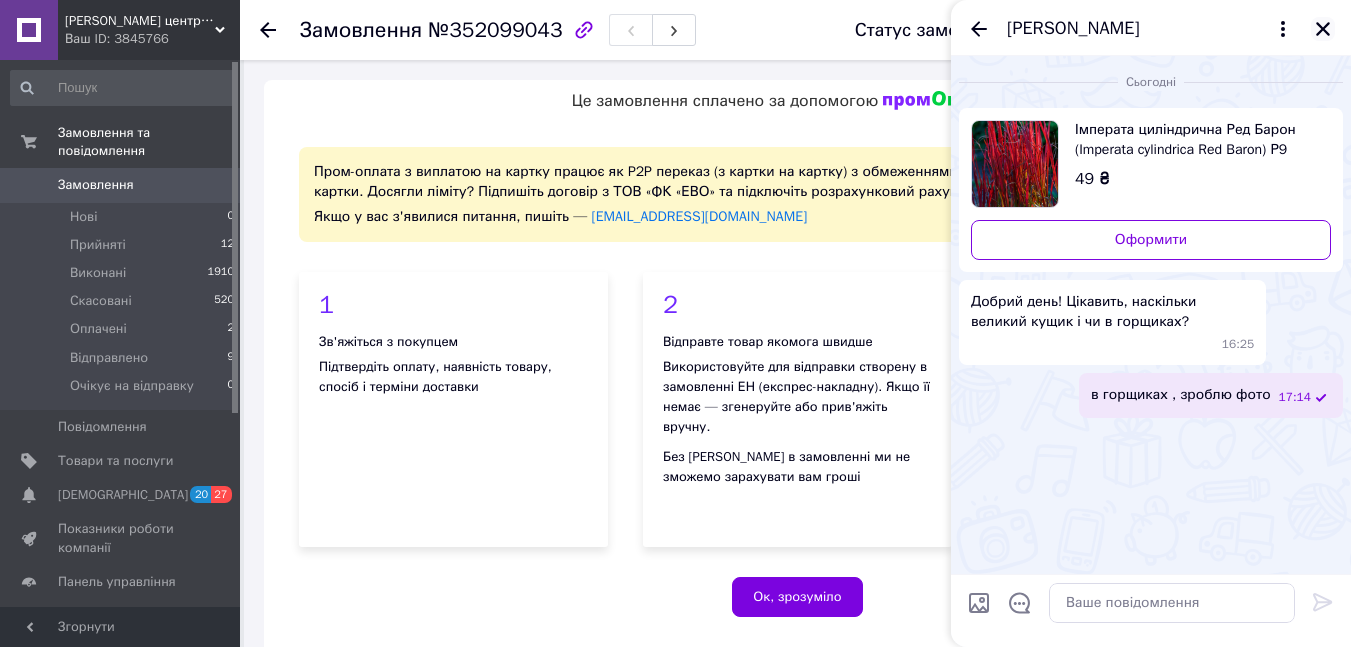 click 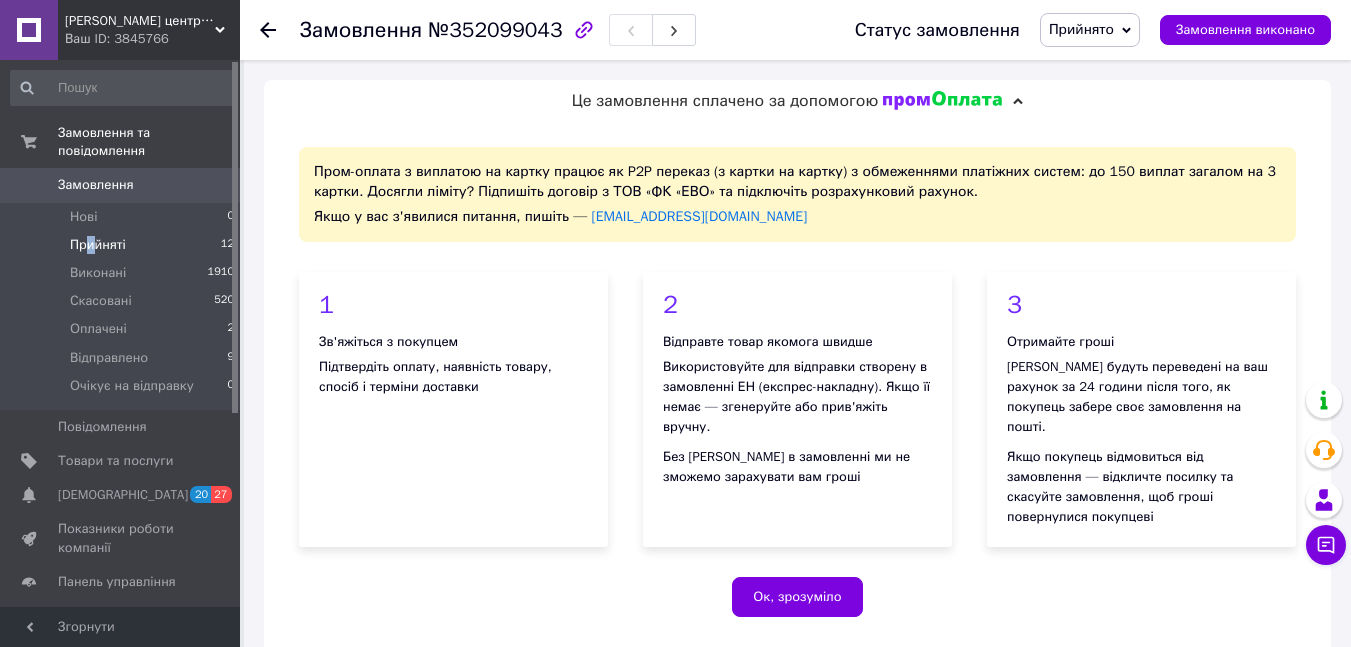 click on "Прийняті" at bounding box center (98, 245) 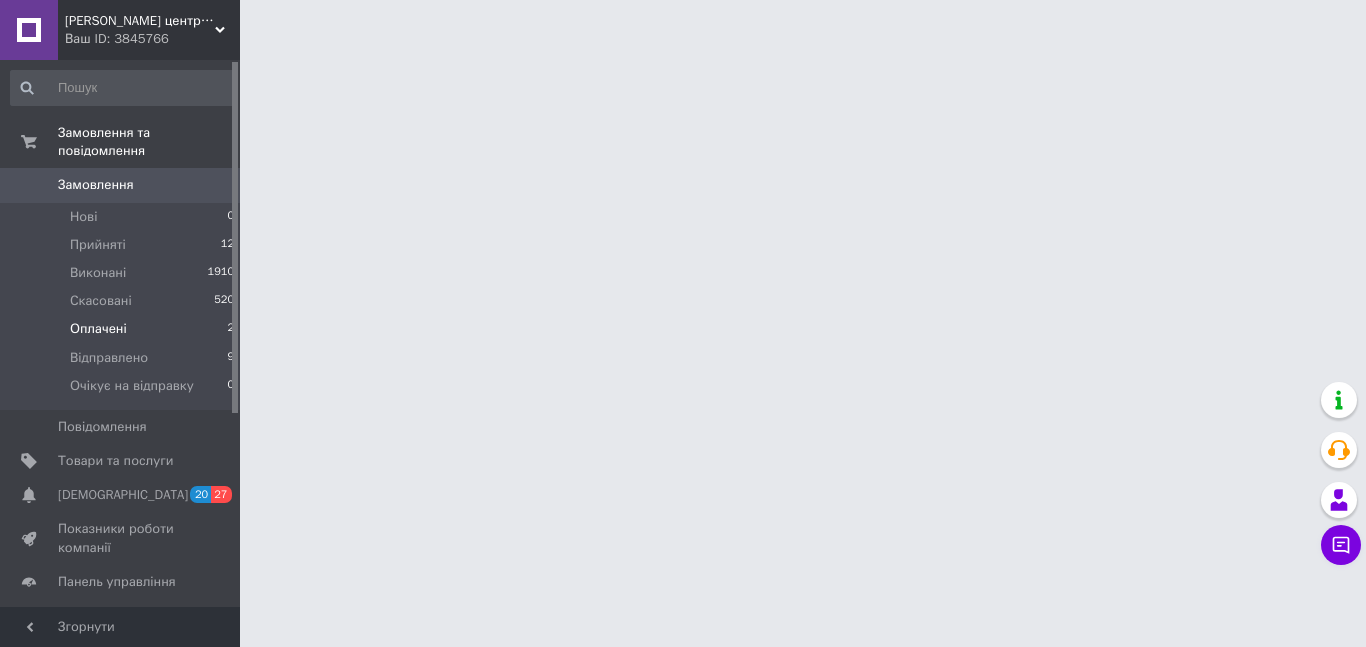 click on "Оплачені" at bounding box center (98, 329) 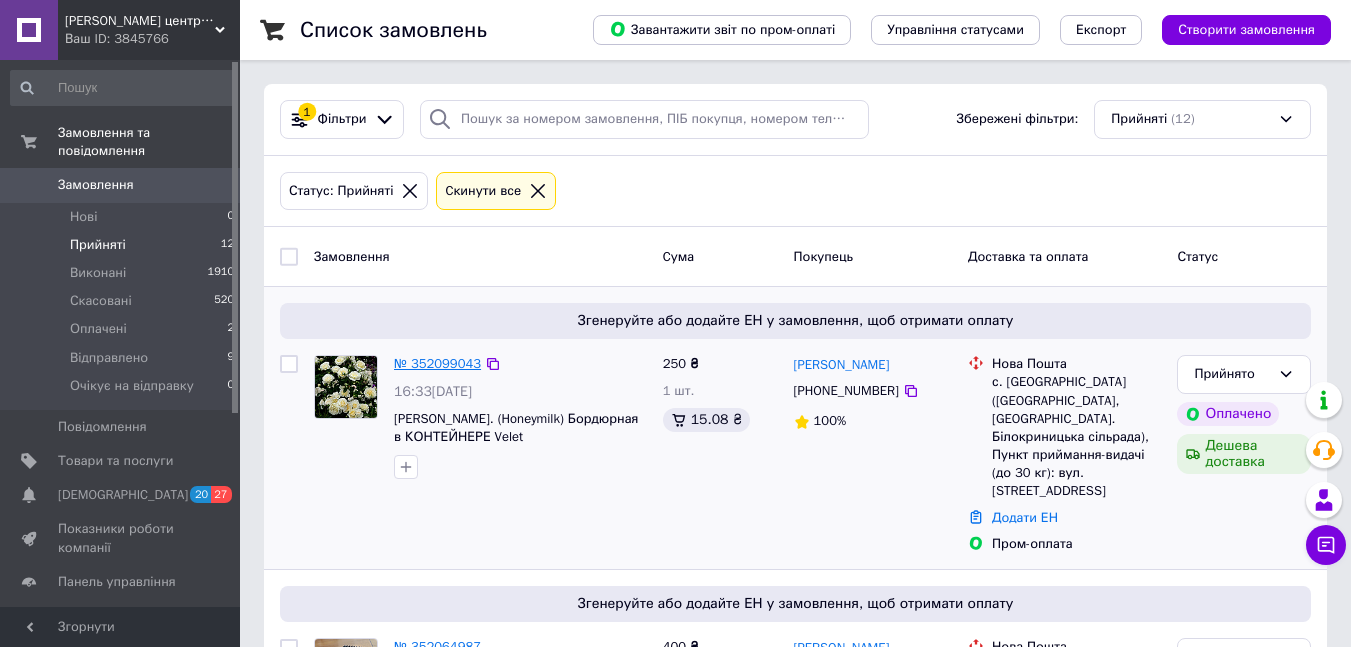 click on "№ 352099043" at bounding box center (437, 363) 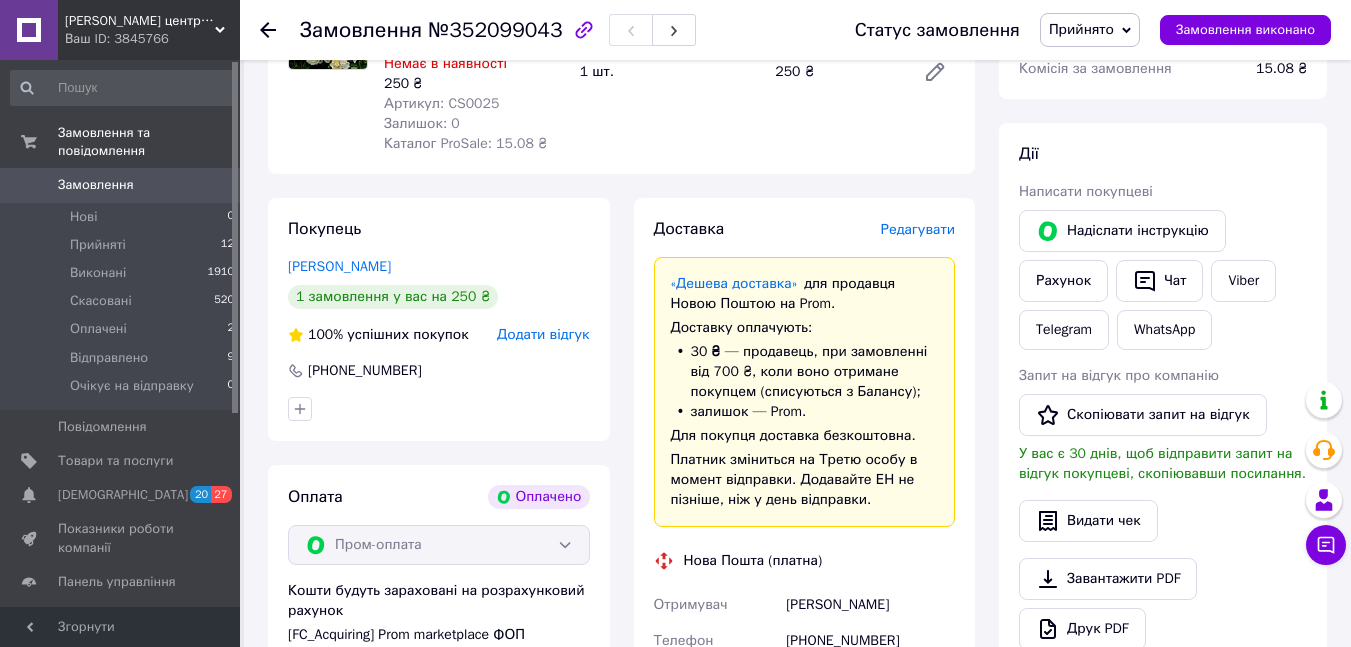 scroll, scrollTop: 900, scrollLeft: 0, axis: vertical 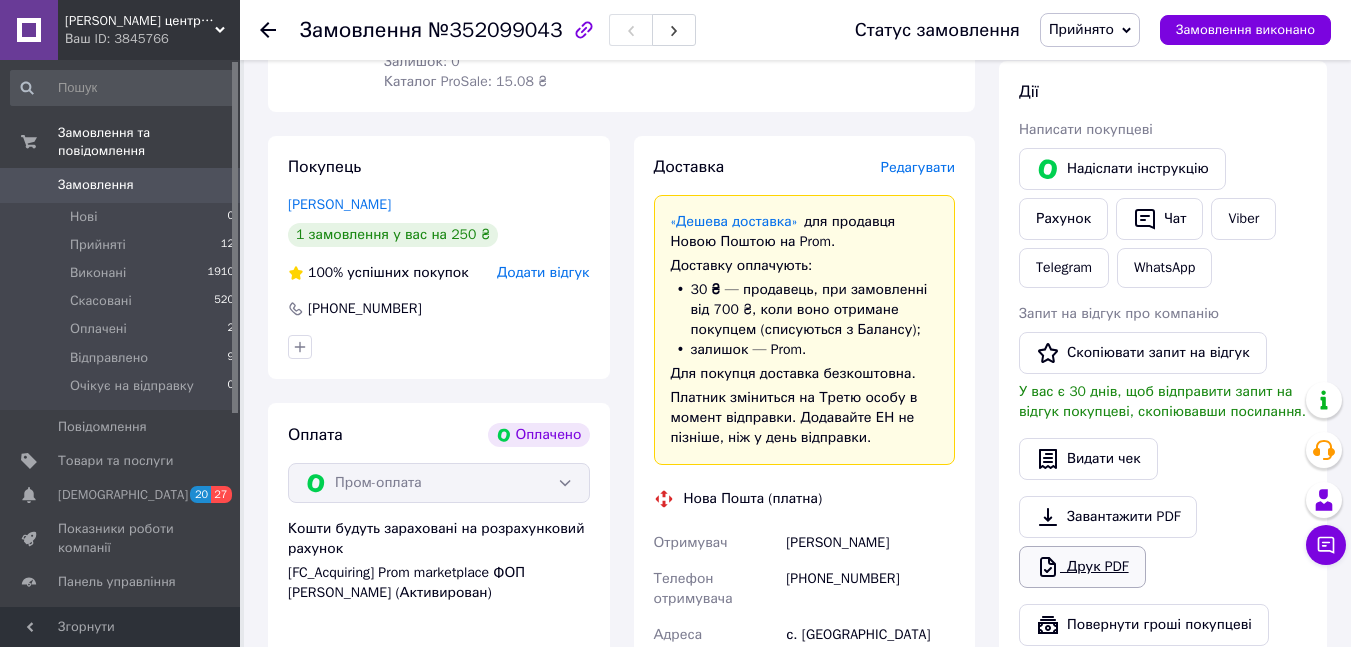 click on "Друк PDF" at bounding box center (1082, 567) 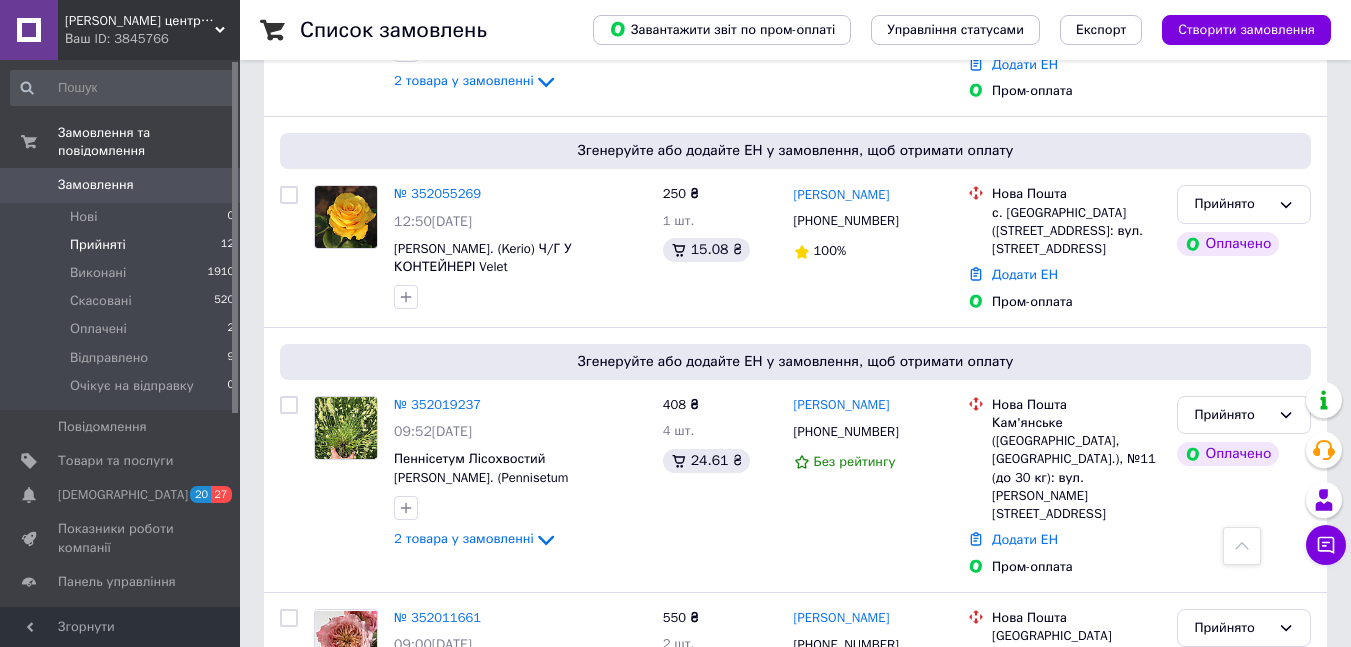 scroll, scrollTop: 800, scrollLeft: 0, axis: vertical 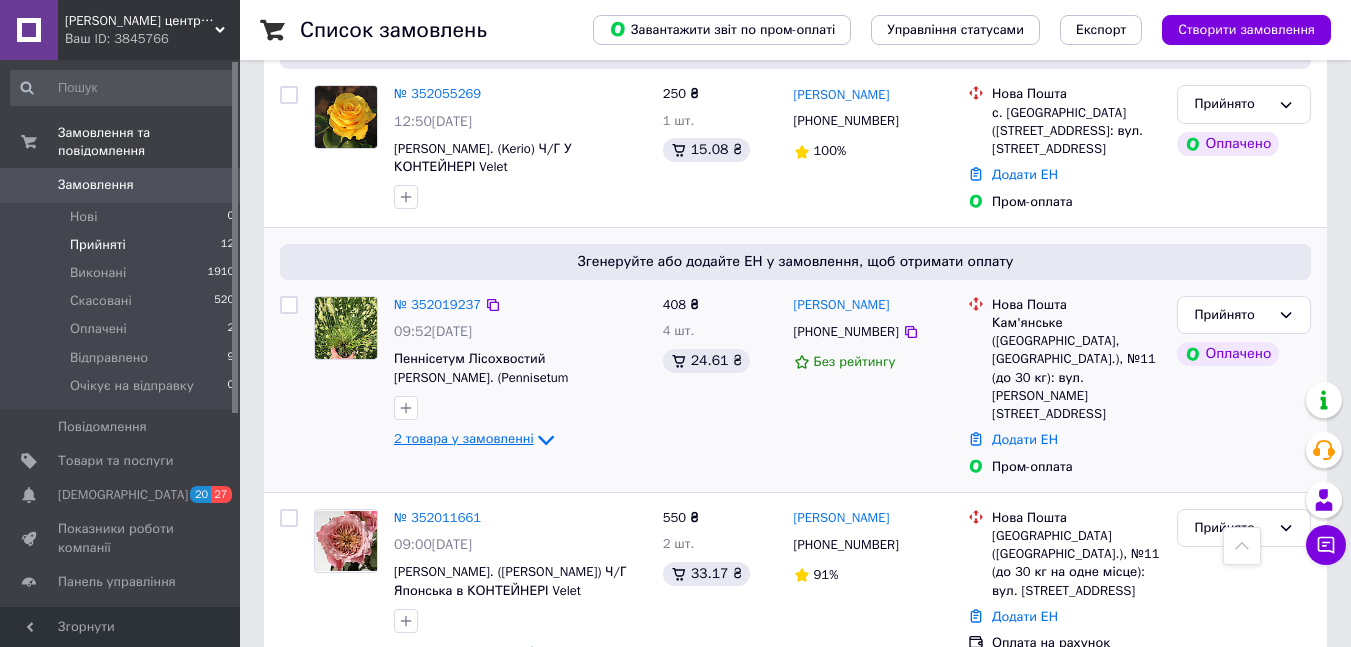 click on "2 товара у замовленні" at bounding box center [464, 438] 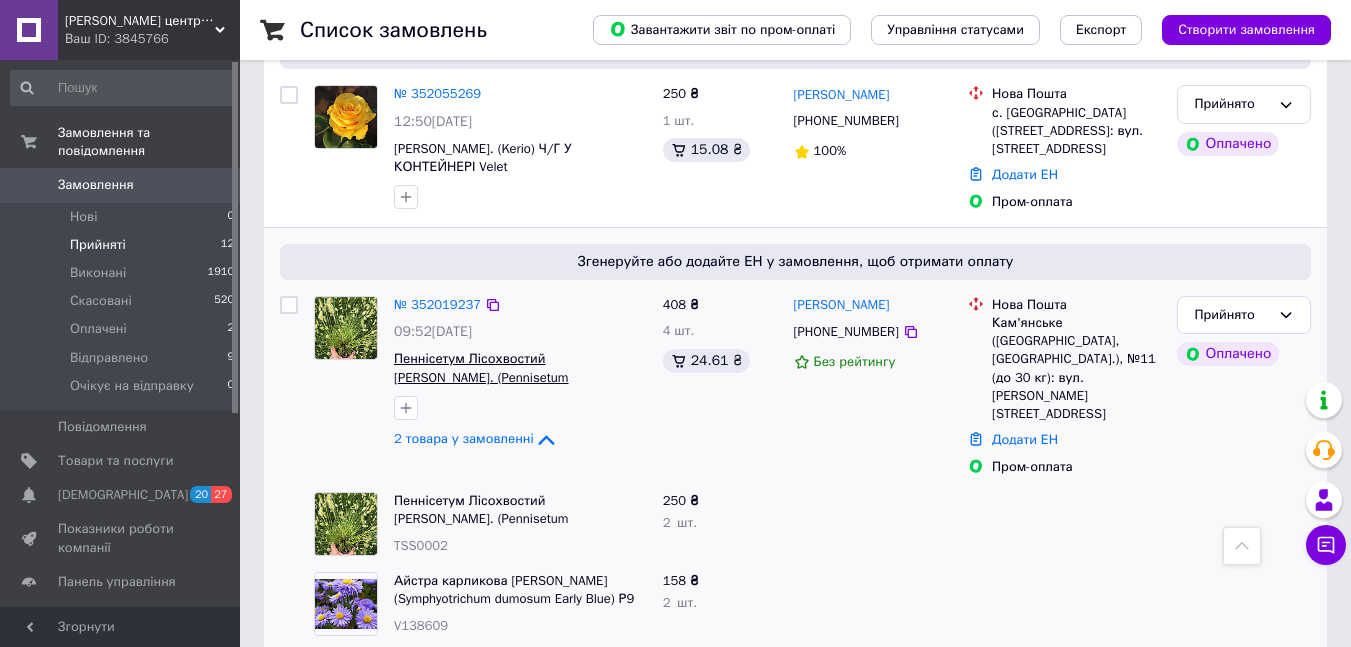 scroll, scrollTop: 900, scrollLeft: 0, axis: vertical 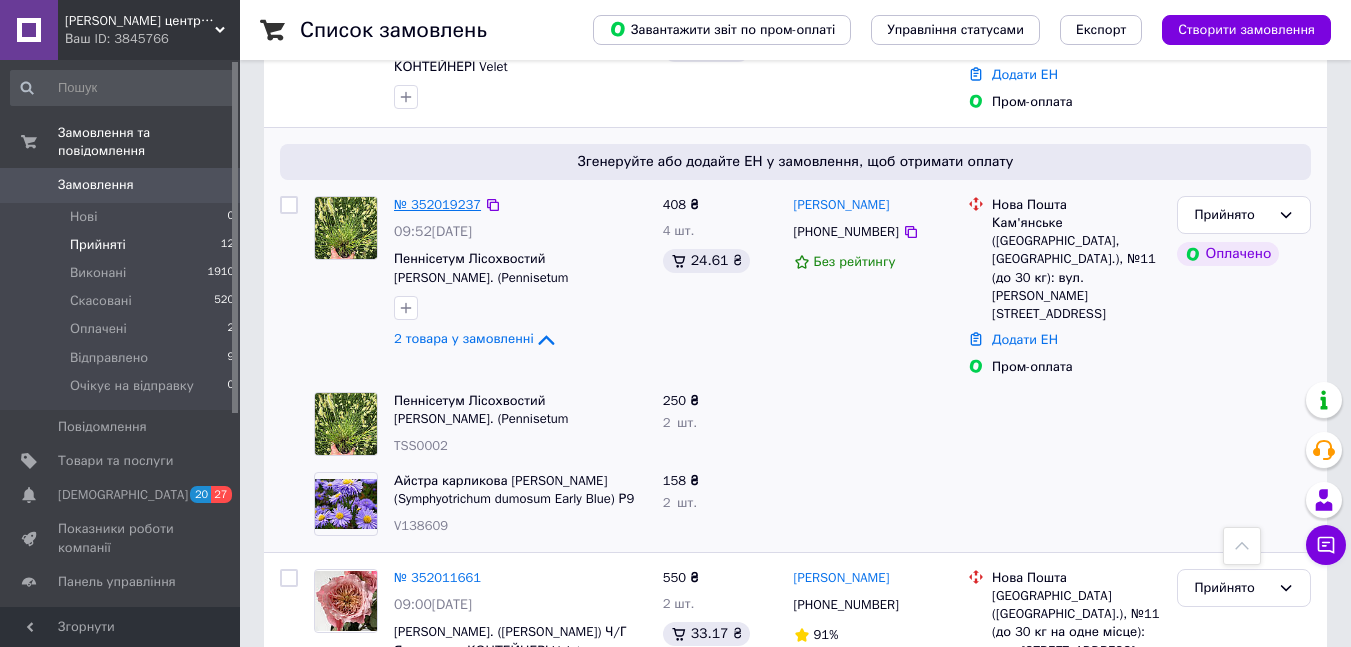 click on "№ 352019237" at bounding box center [437, 204] 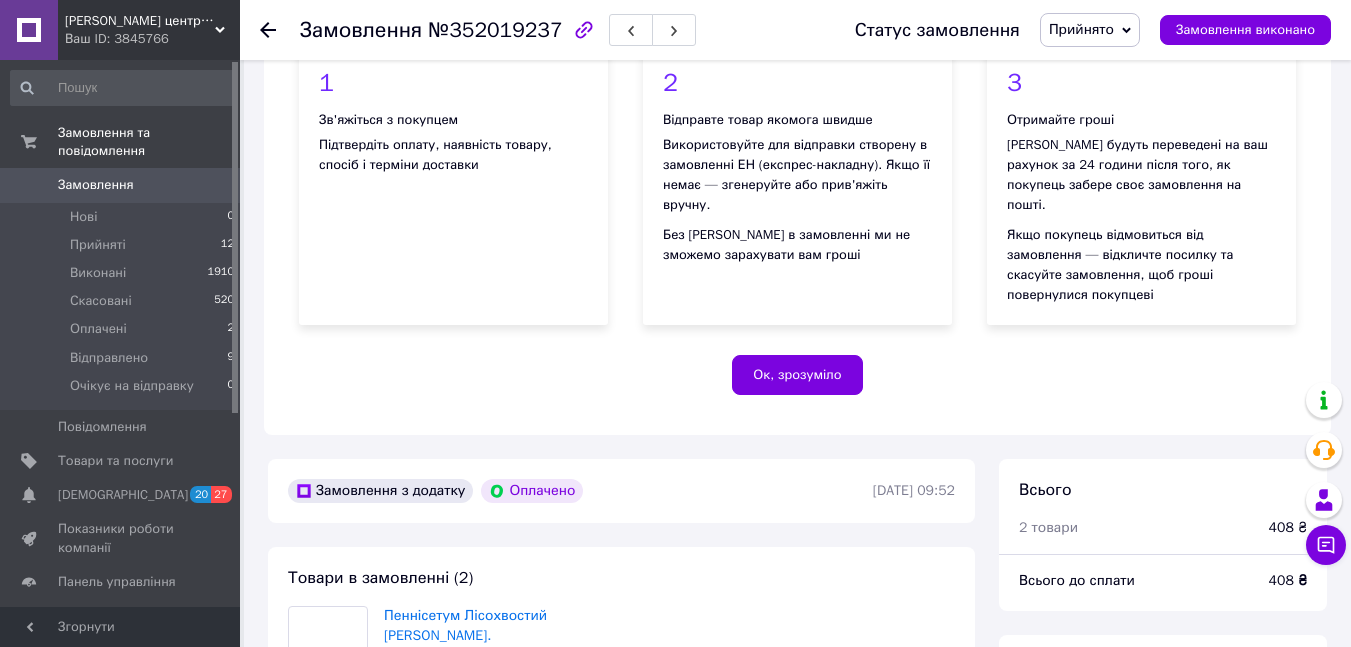scroll, scrollTop: 900, scrollLeft: 0, axis: vertical 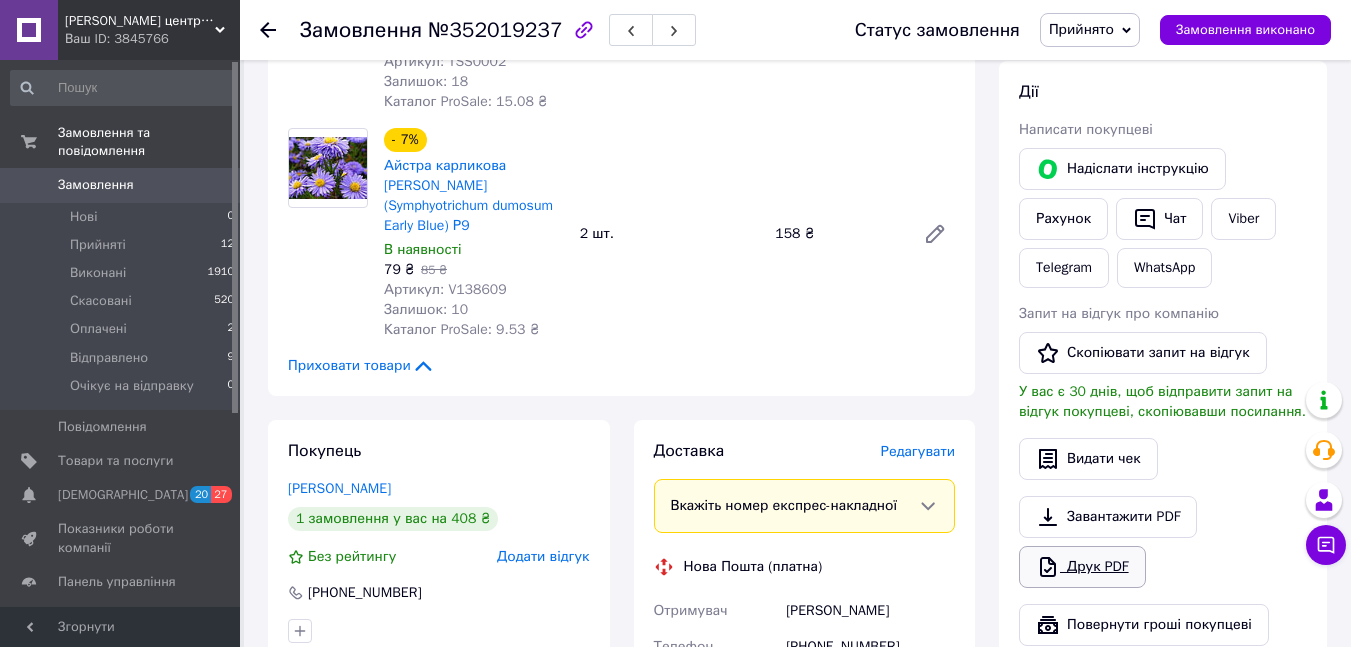 click on "Друк PDF" at bounding box center (1082, 567) 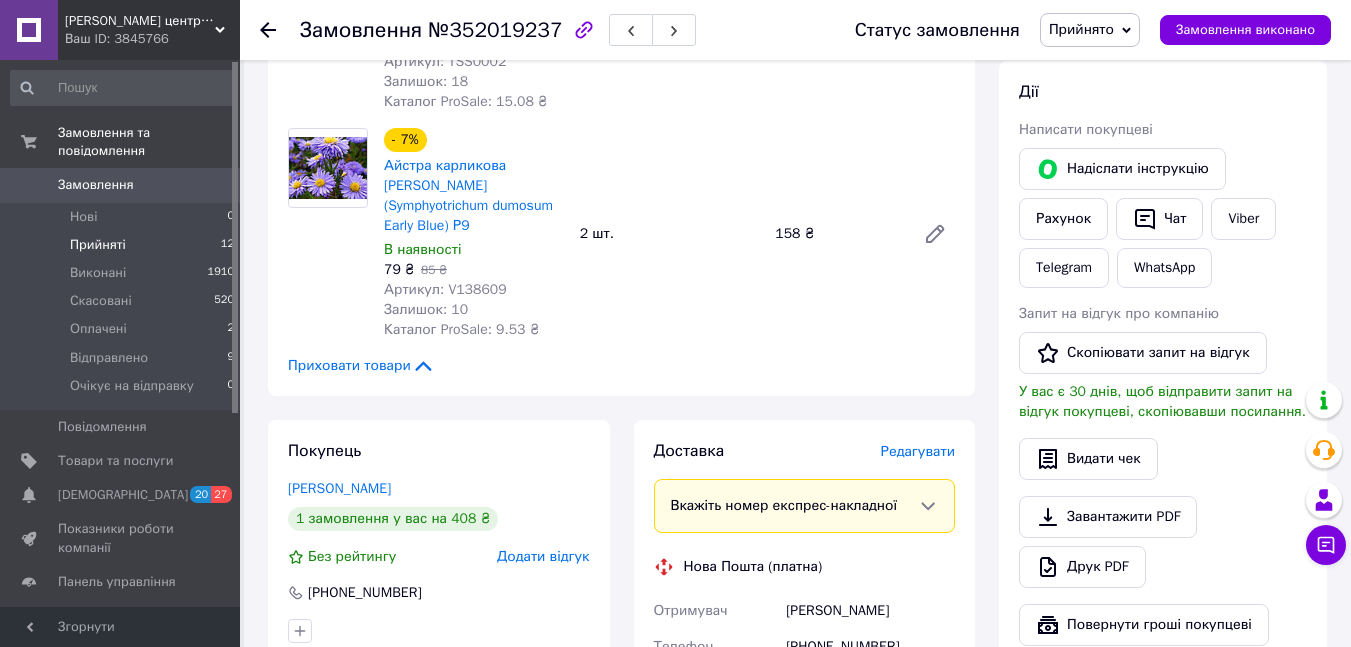 click on "Прийняті 12" at bounding box center [123, 245] 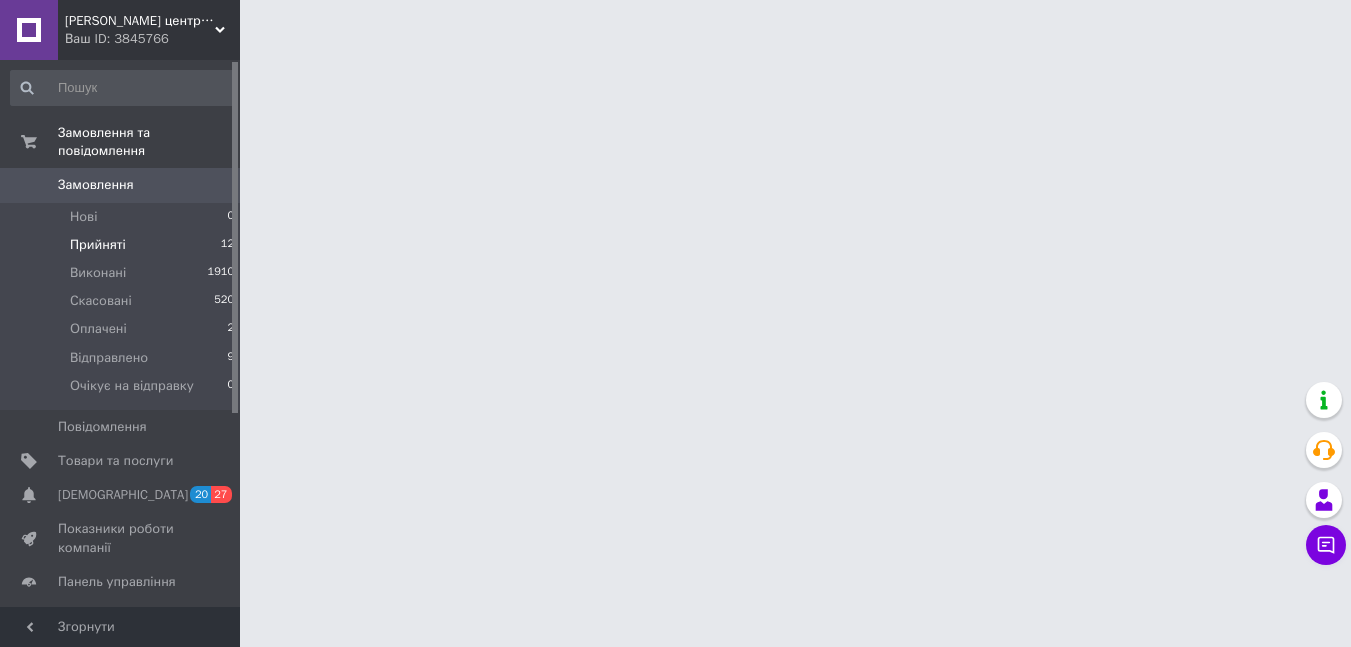 scroll, scrollTop: 0, scrollLeft: 0, axis: both 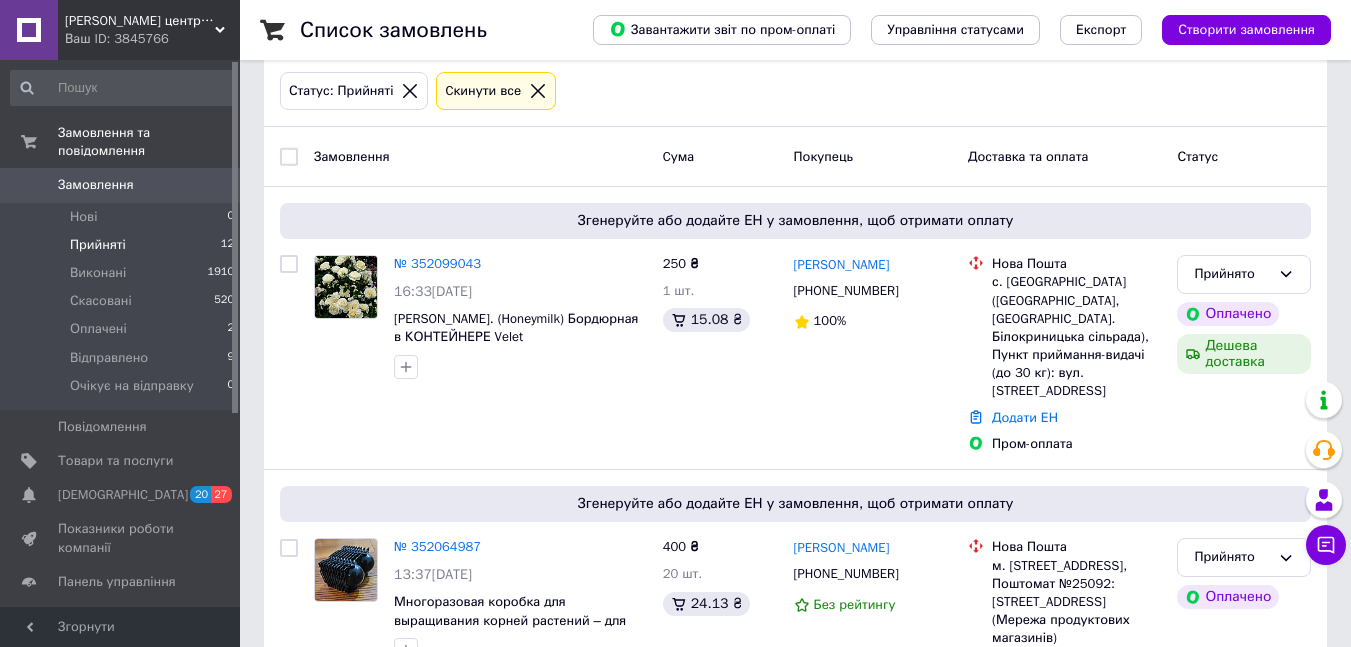 click on "Прийняті" at bounding box center (98, 245) 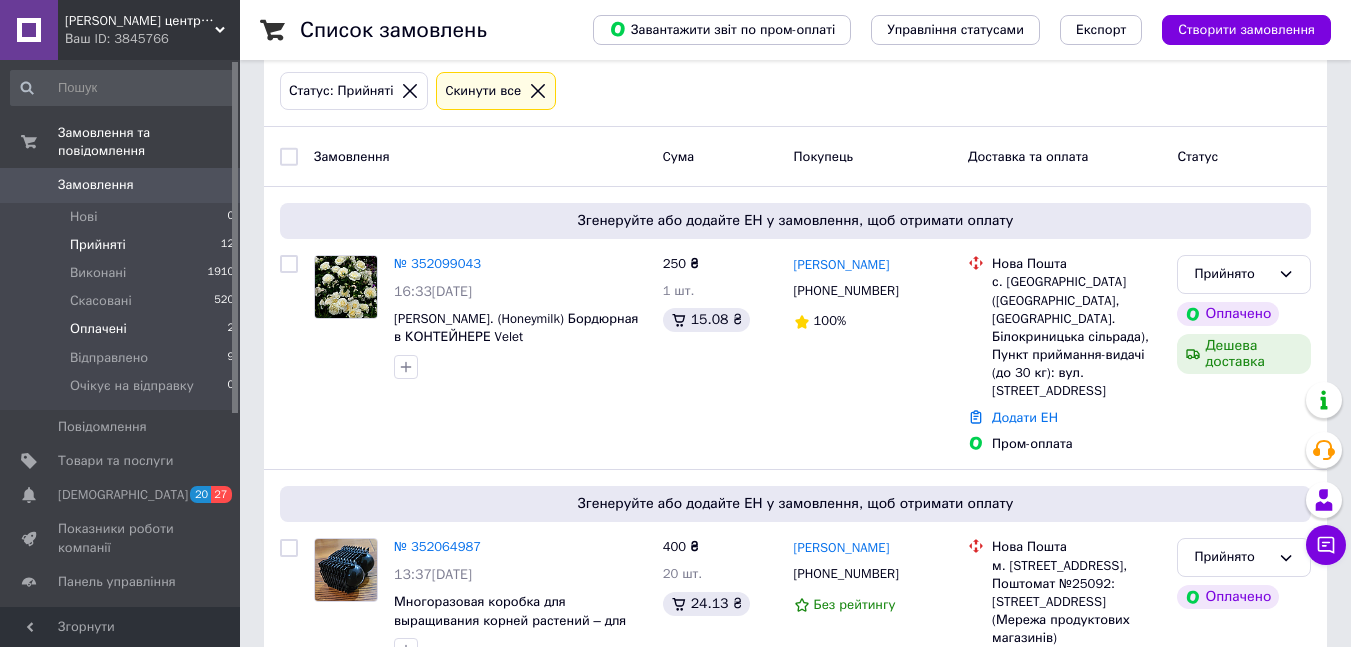 click on "Оплачені" at bounding box center [98, 329] 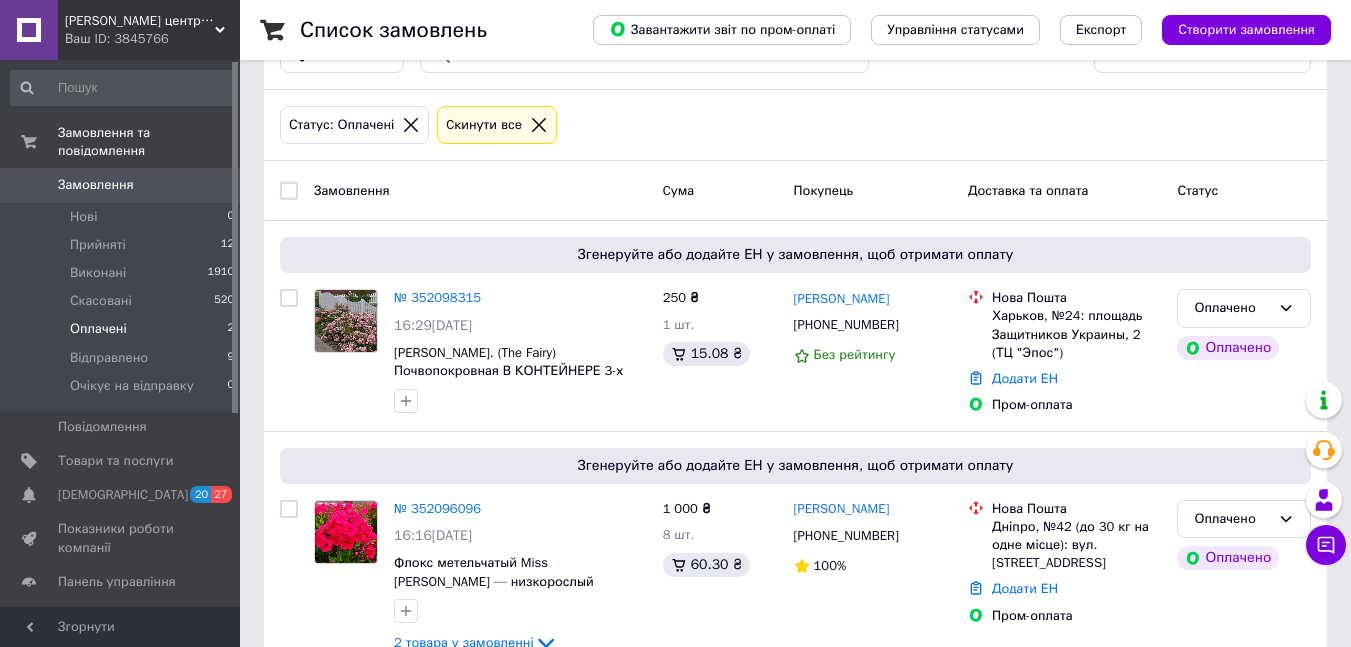 scroll, scrollTop: 114, scrollLeft: 0, axis: vertical 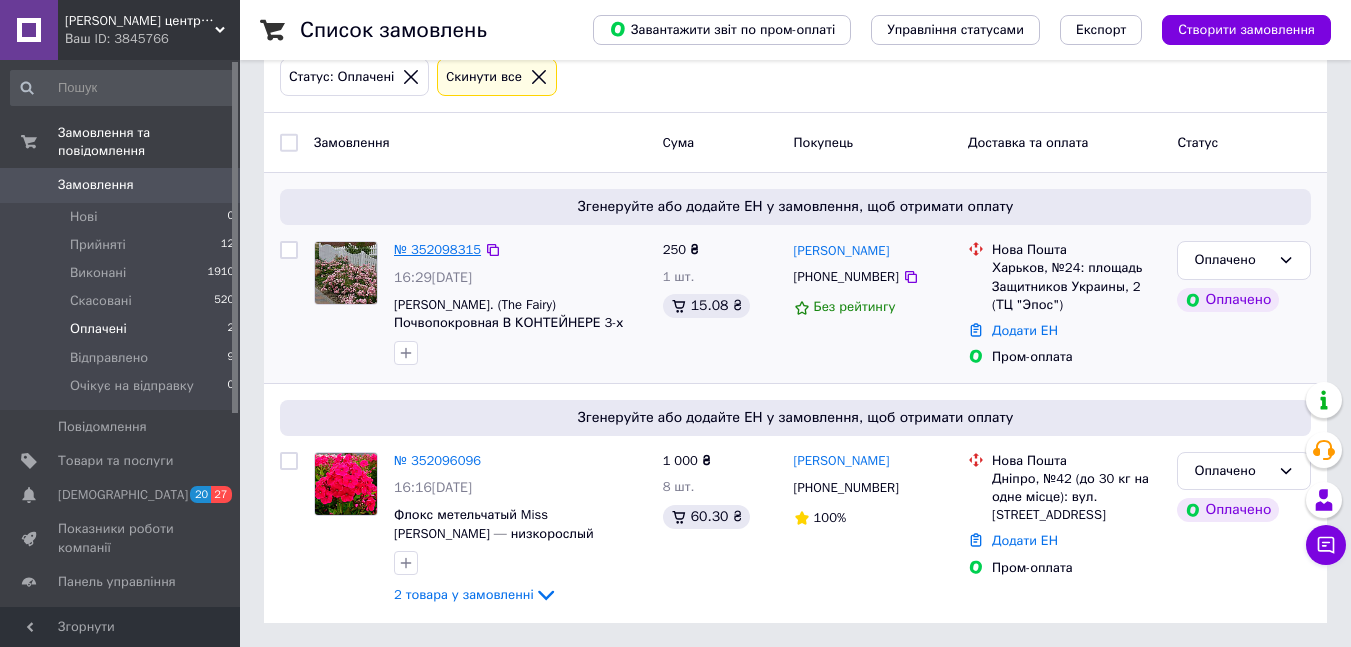 click on "№ 352098315" at bounding box center [437, 249] 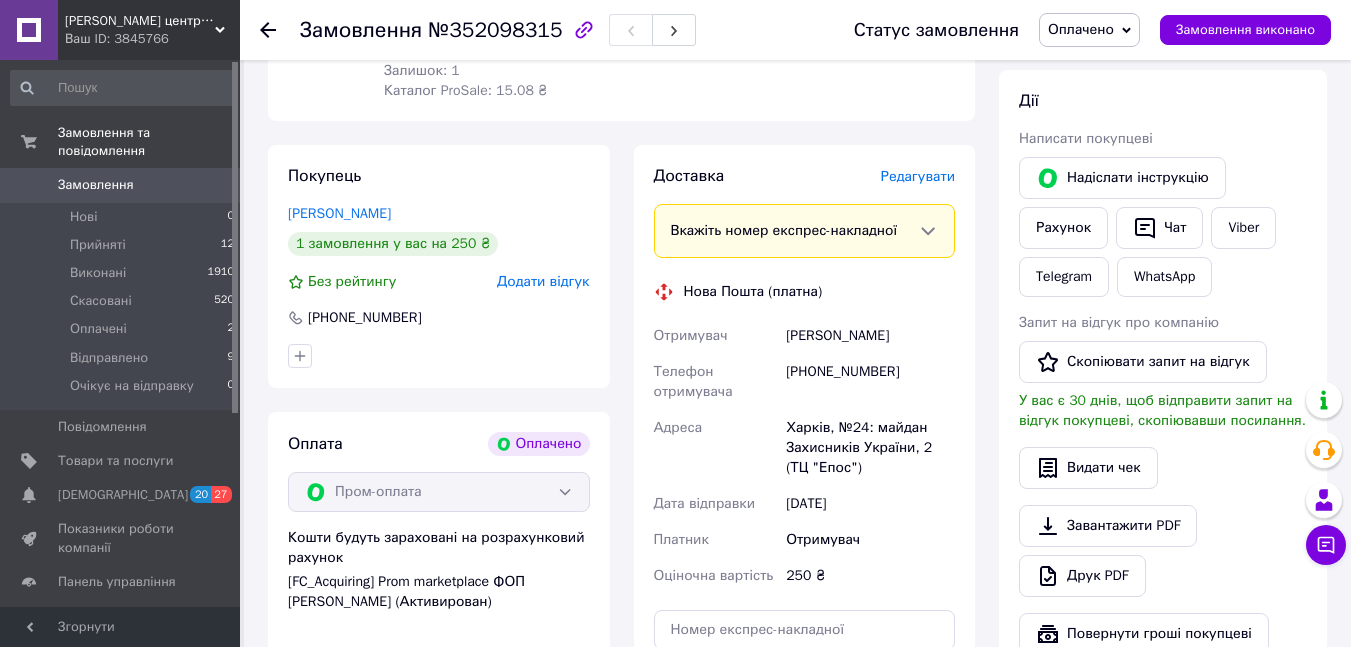 scroll, scrollTop: 914, scrollLeft: 0, axis: vertical 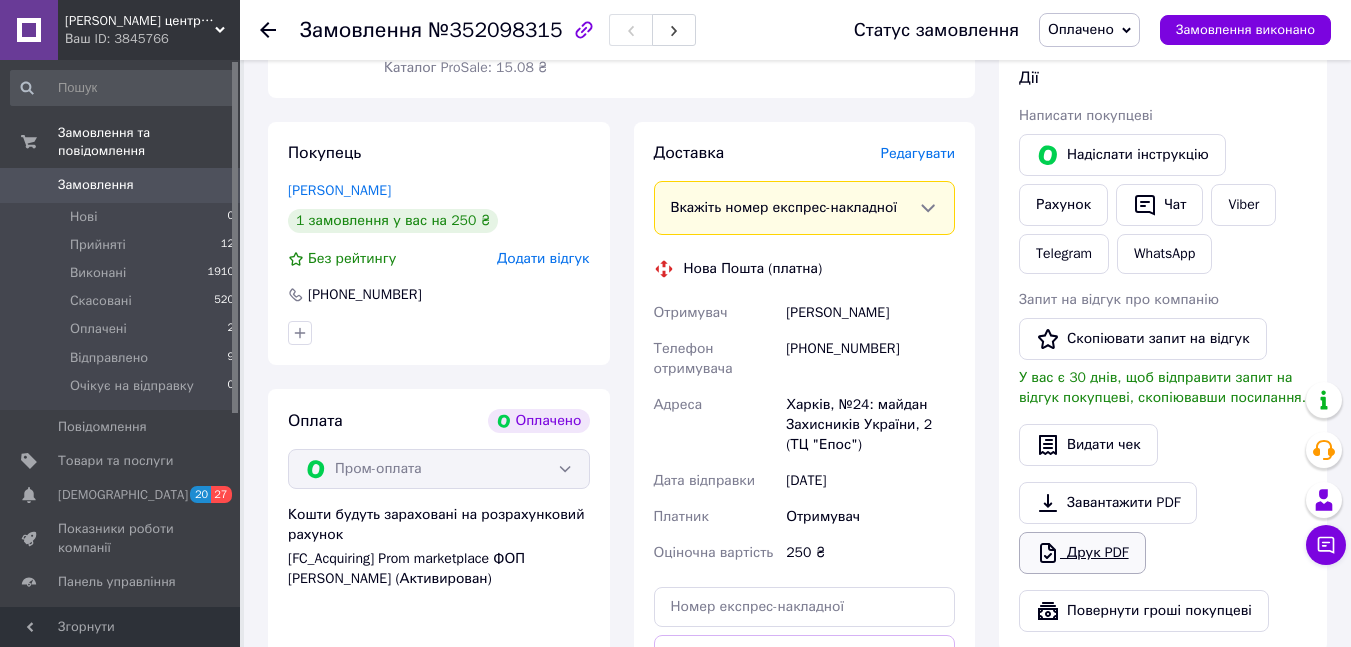 click on "Друк PDF" at bounding box center [1082, 553] 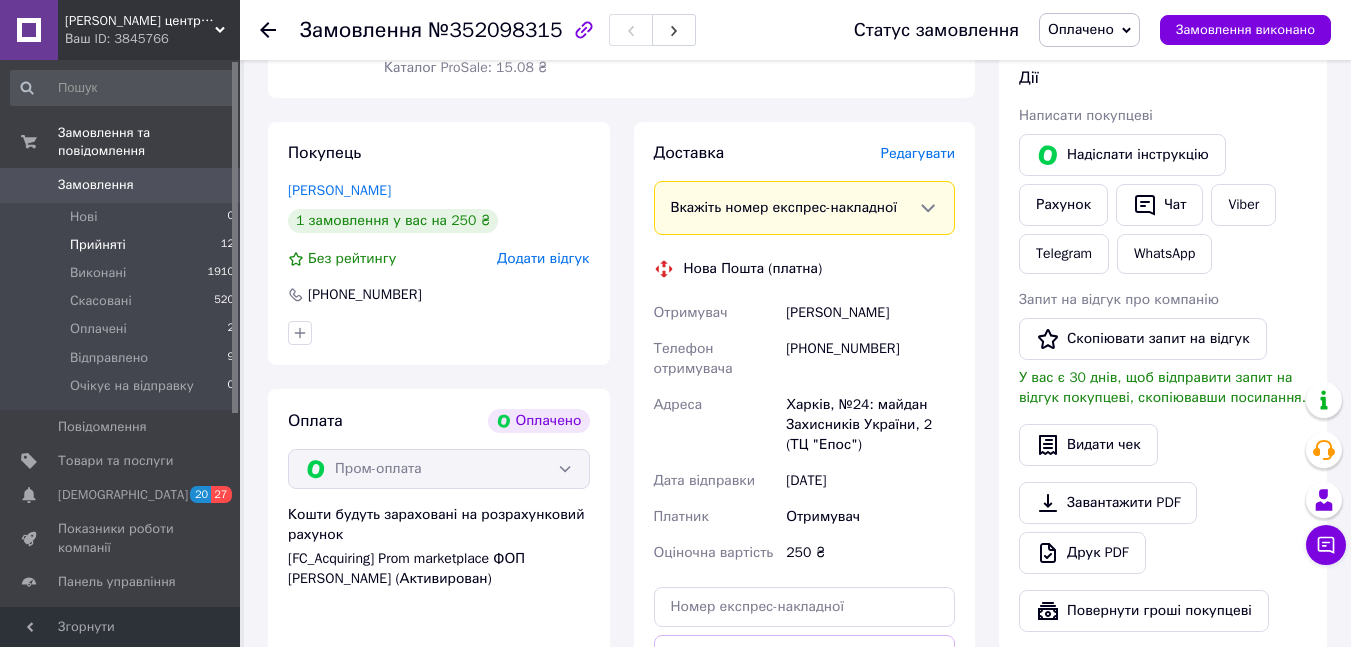 click on "Прийняті" at bounding box center (98, 245) 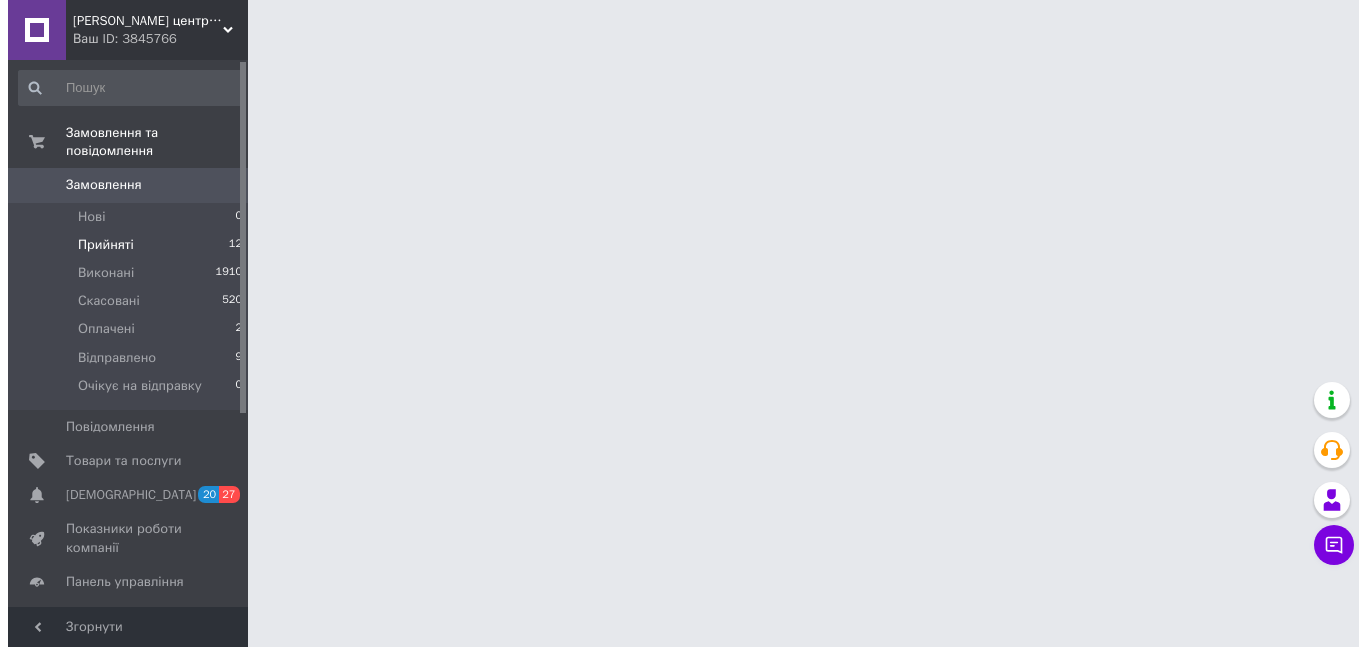 scroll, scrollTop: 0, scrollLeft: 0, axis: both 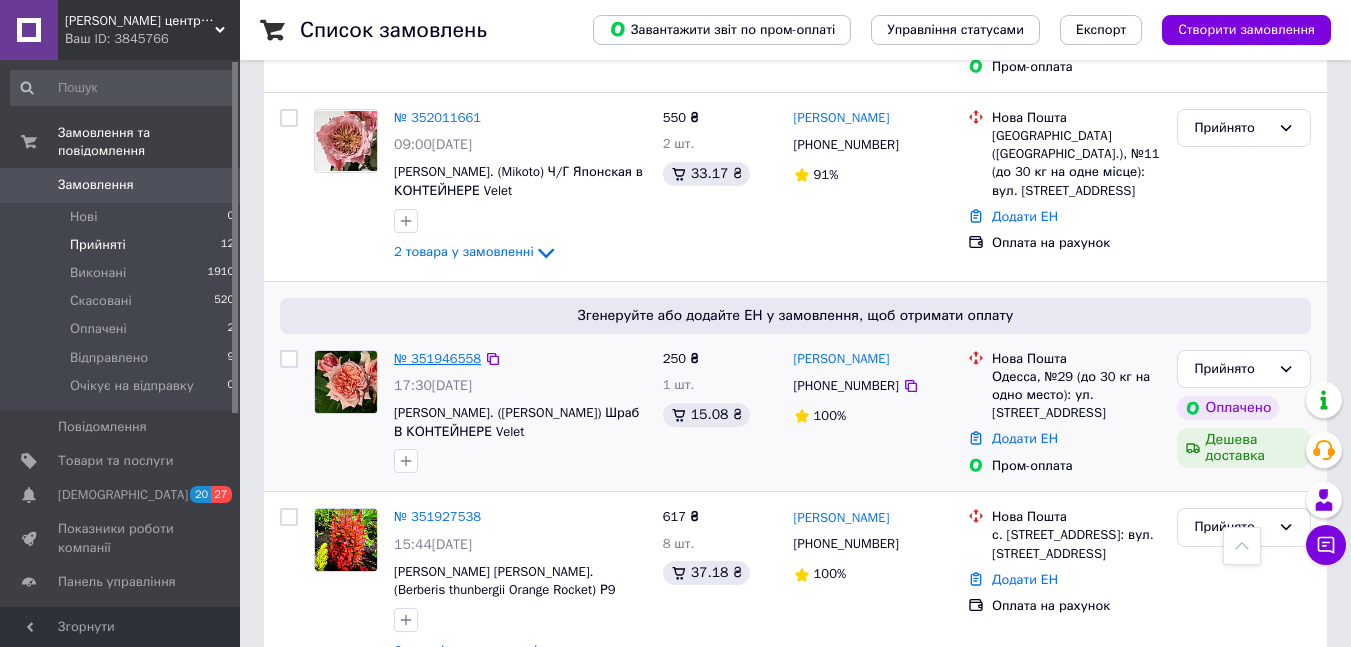 click on "№ 351946558" at bounding box center (437, 358) 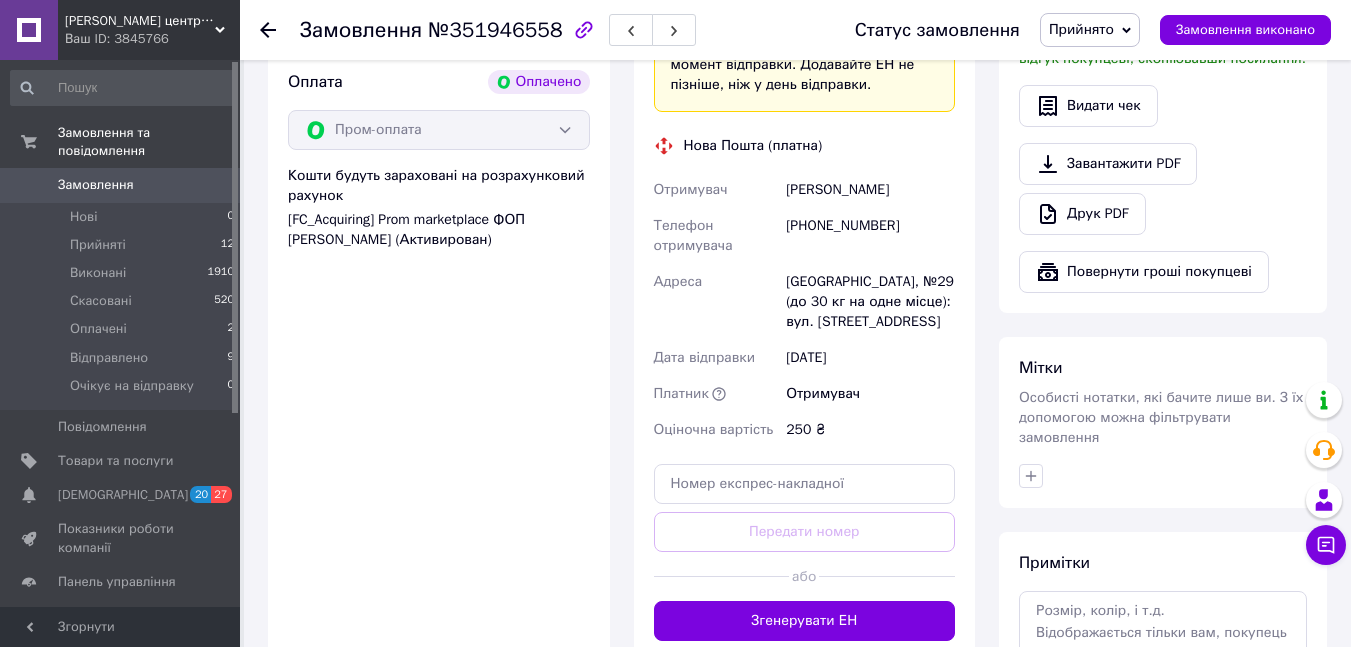 scroll, scrollTop: 1151, scrollLeft: 0, axis: vertical 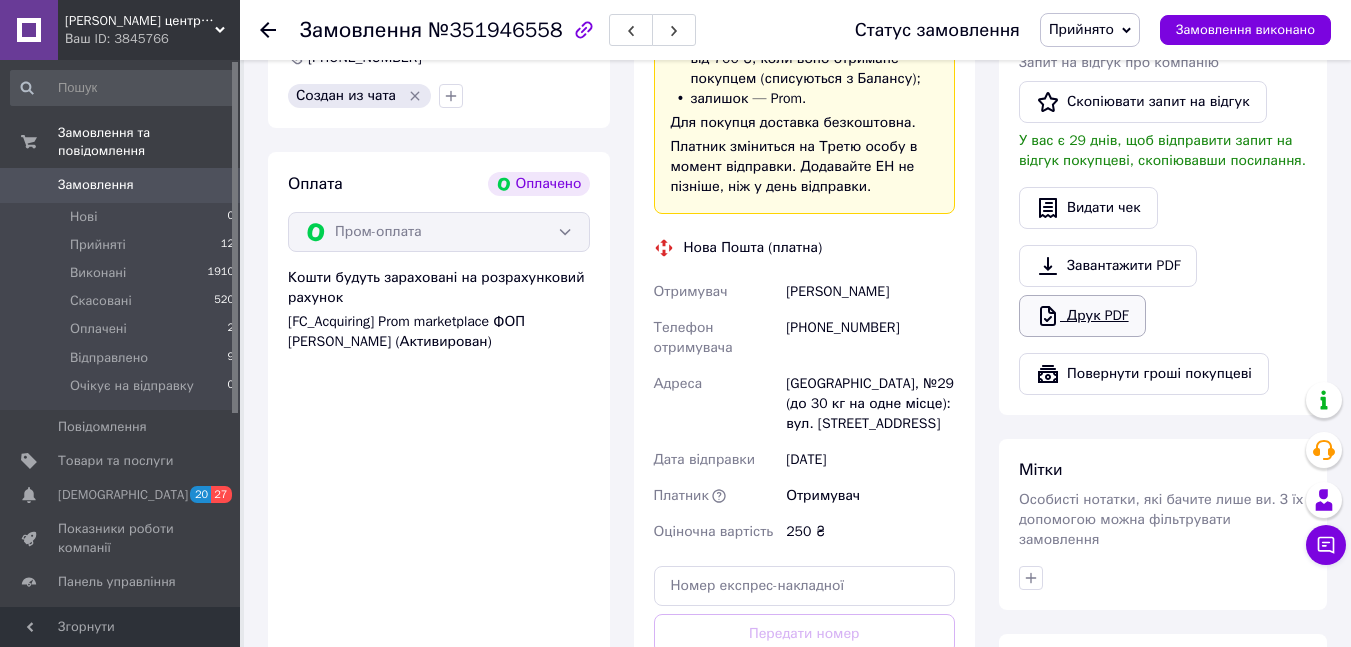 click on "Друк PDF" at bounding box center (1082, 316) 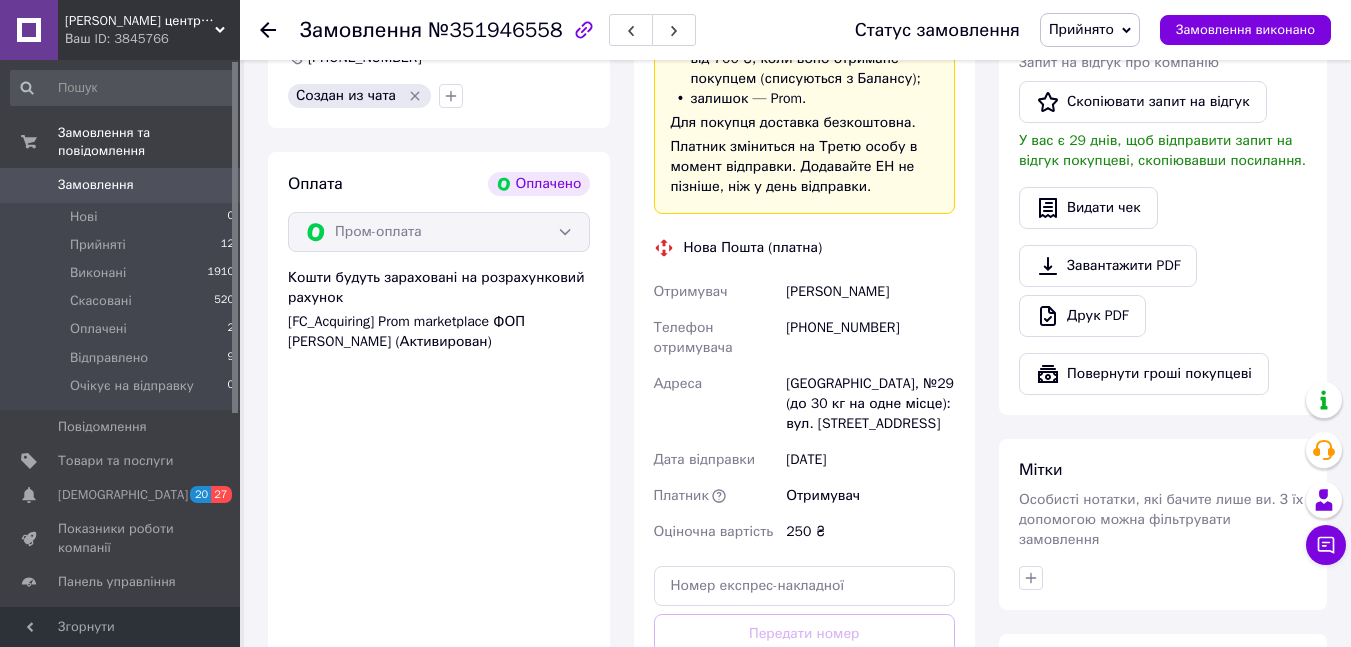 click on "Замовлення" at bounding box center [96, 185] 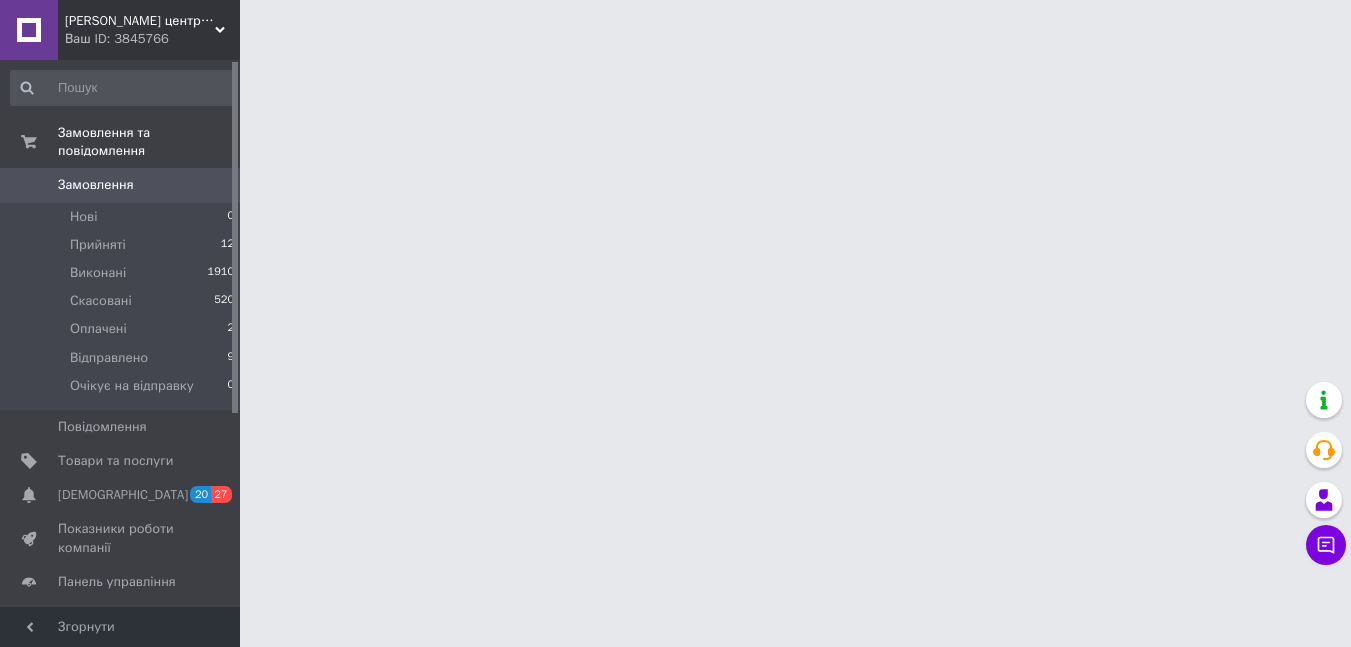 scroll, scrollTop: 0, scrollLeft: 0, axis: both 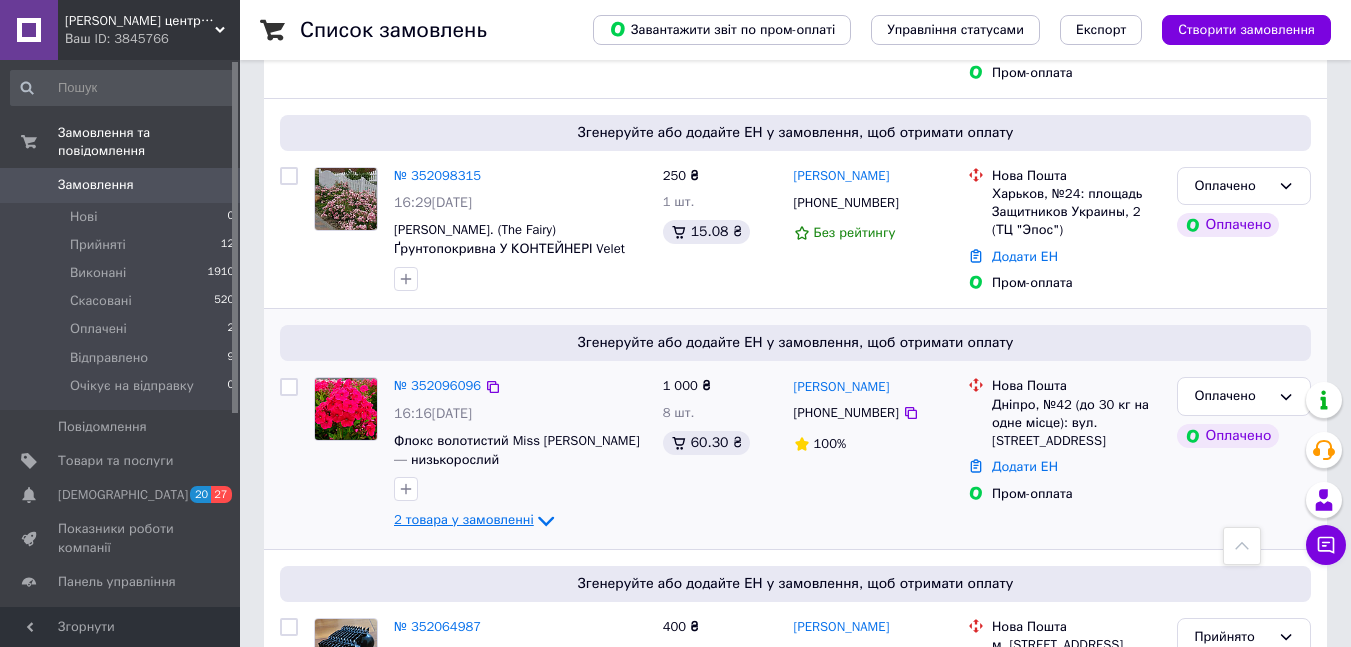 click on "2 товара у замовленні" at bounding box center [464, 520] 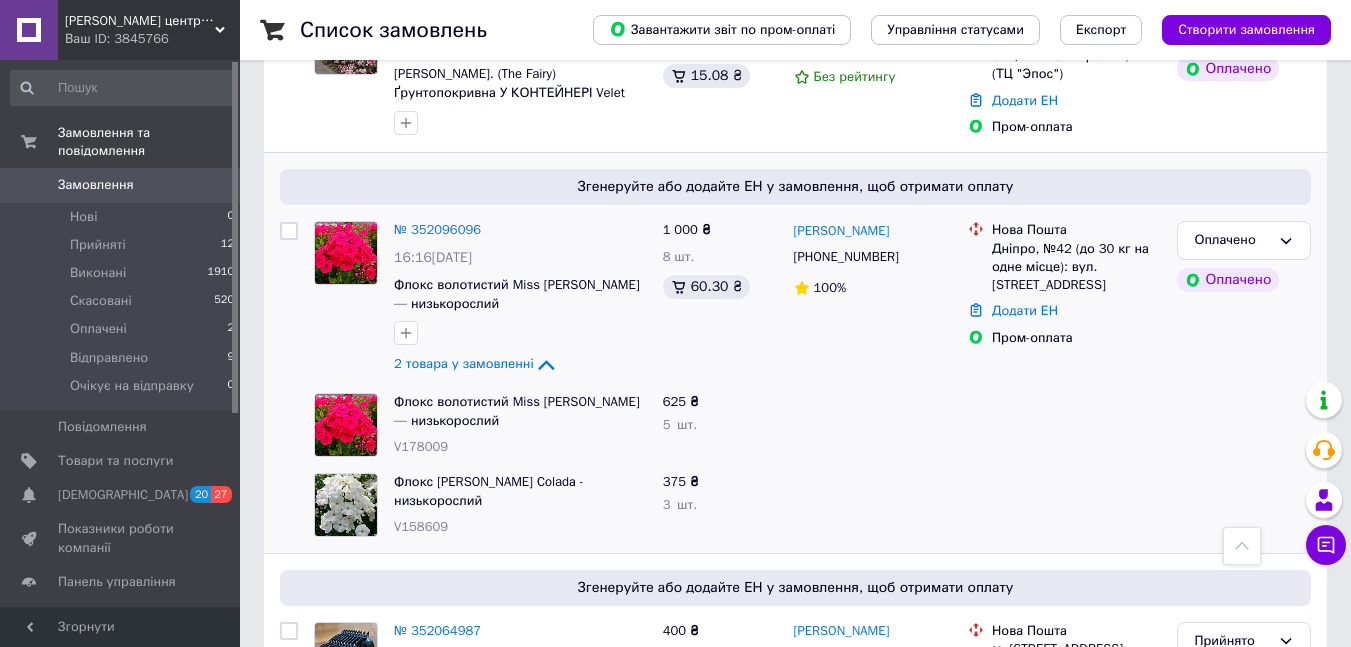 scroll, scrollTop: 600, scrollLeft: 0, axis: vertical 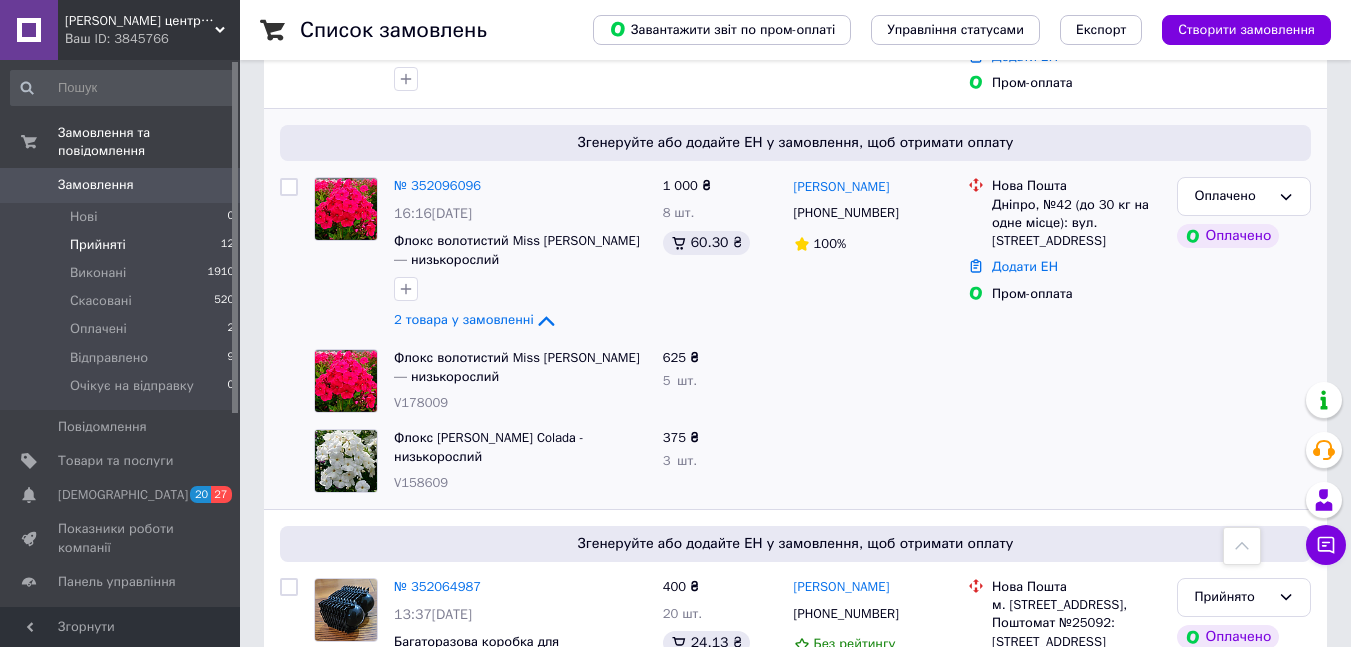 click on "Прийняті" at bounding box center (98, 245) 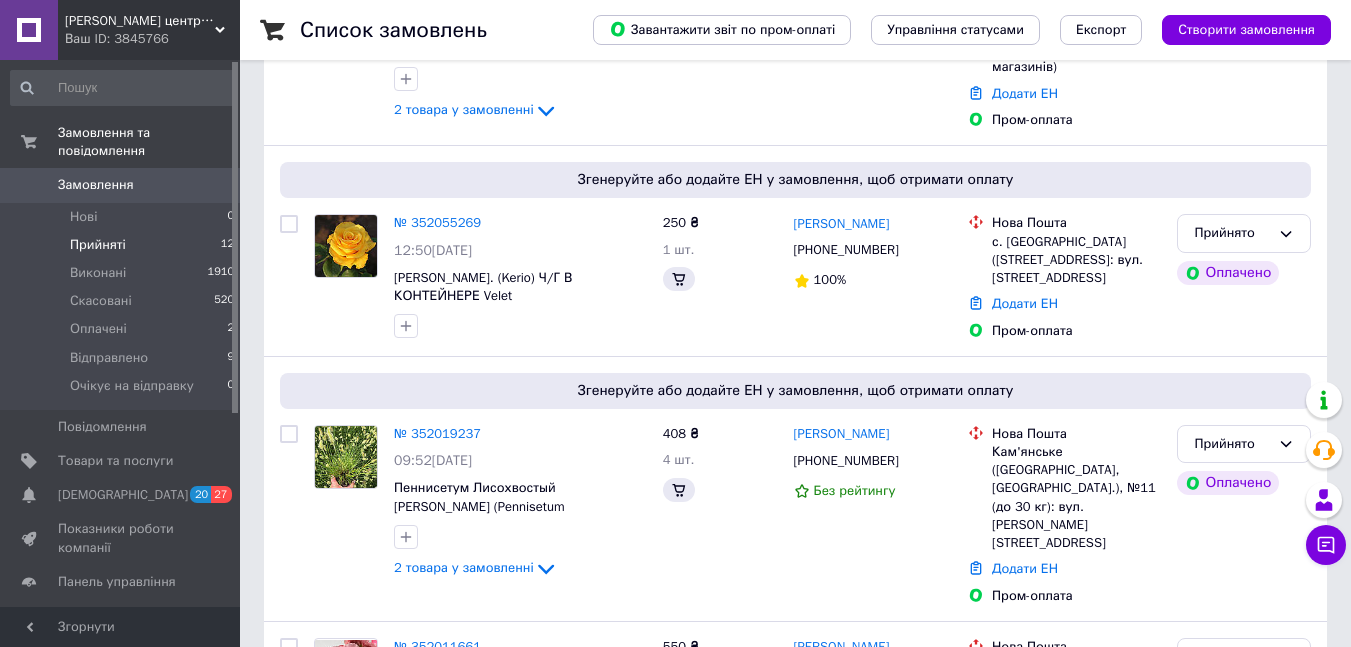scroll, scrollTop: 0, scrollLeft: 0, axis: both 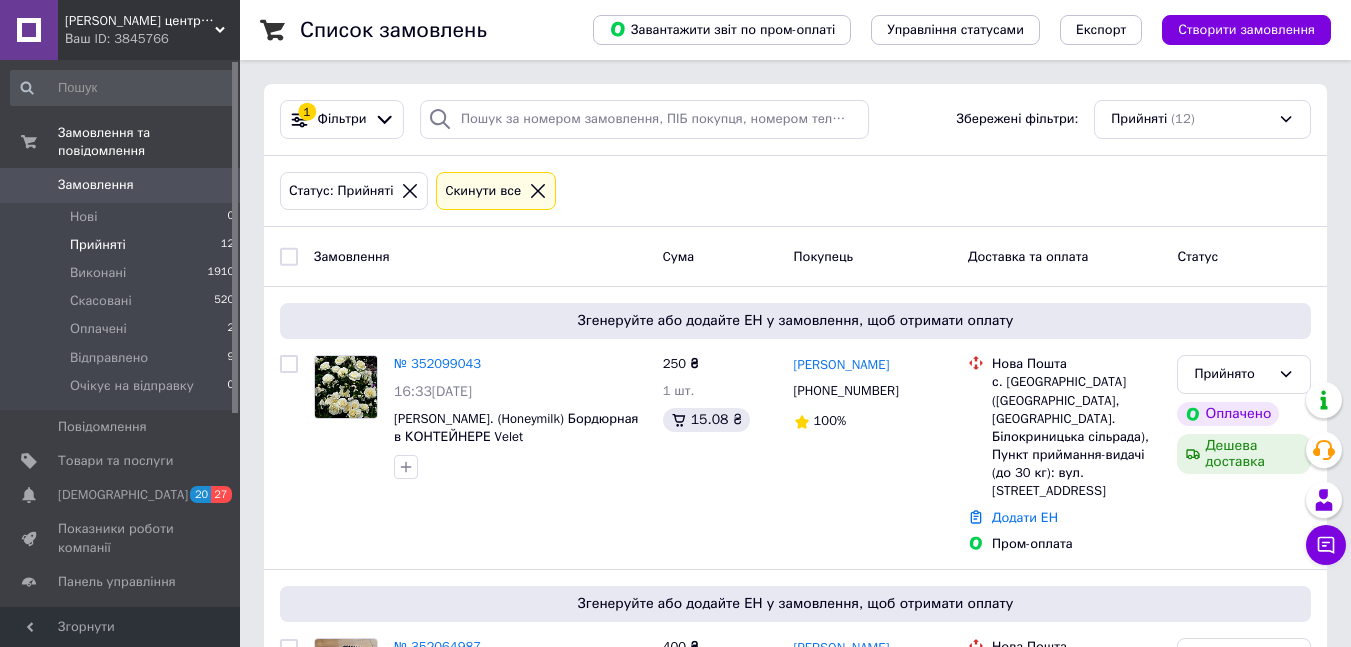 click on "Прийняті" at bounding box center (98, 245) 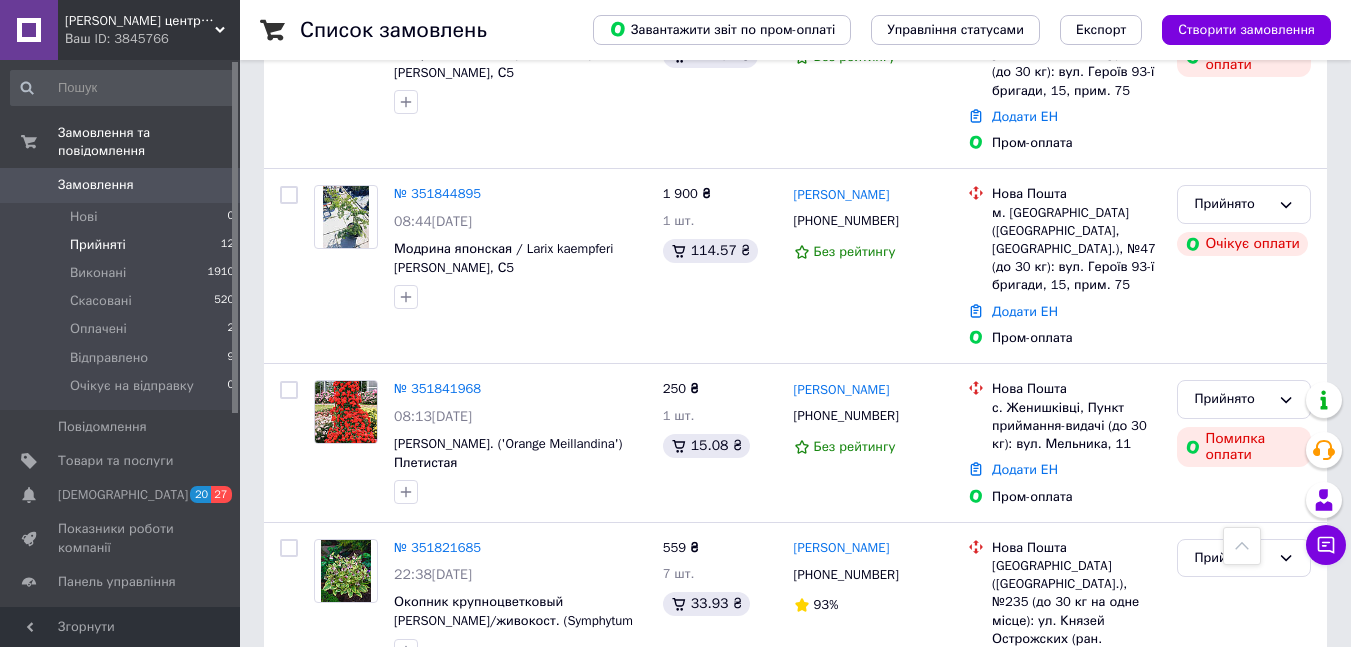scroll, scrollTop: 2096, scrollLeft: 0, axis: vertical 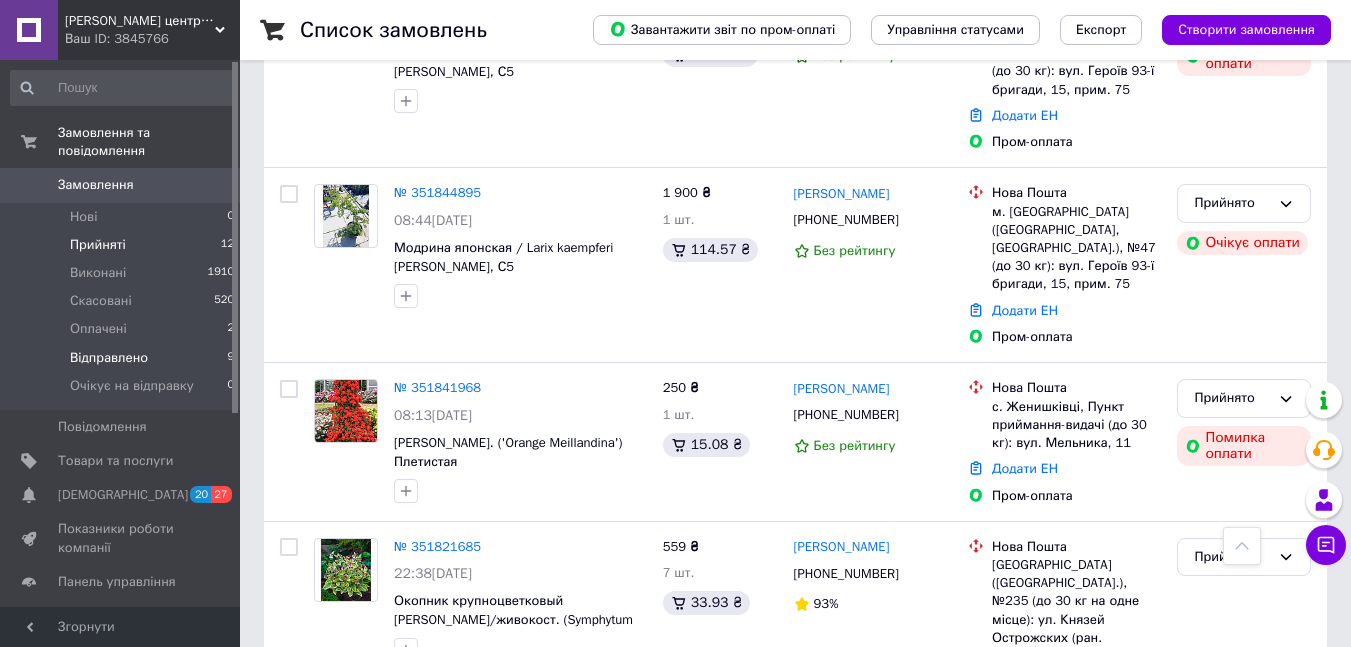 click on "Відправлено" at bounding box center [109, 358] 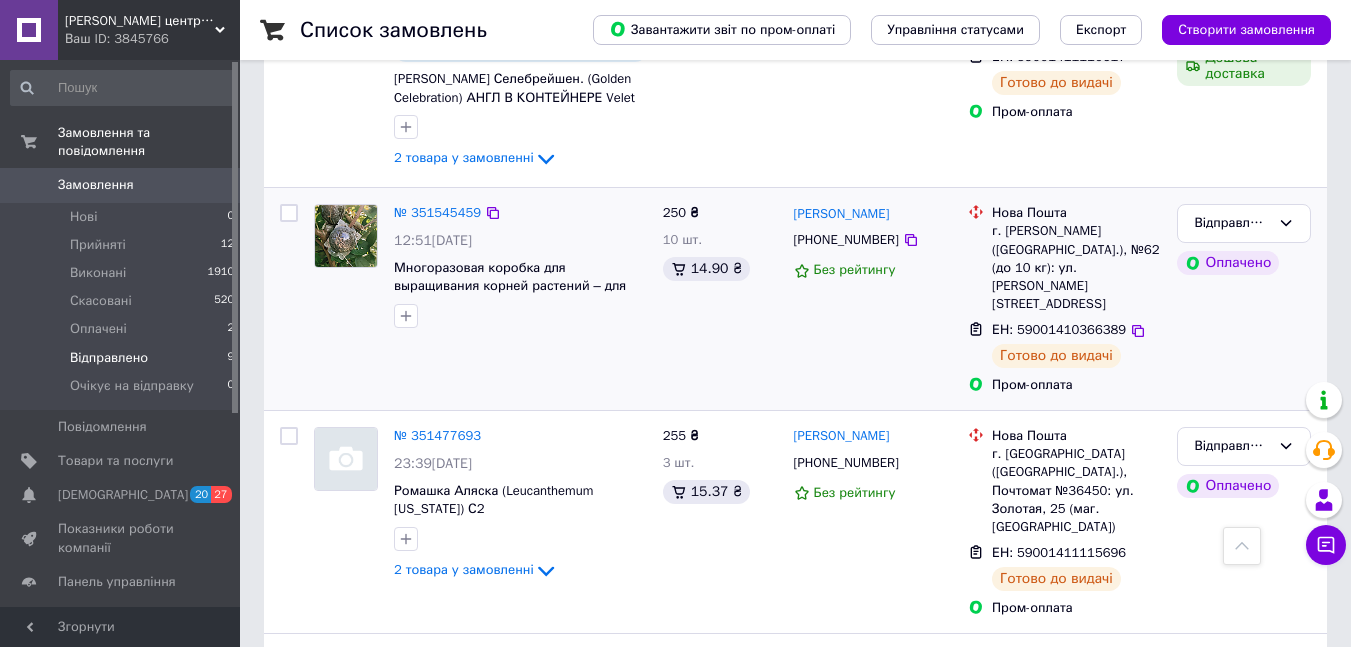 scroll, scrollTop: 1499, scrollLeft: 0, axis: vertical 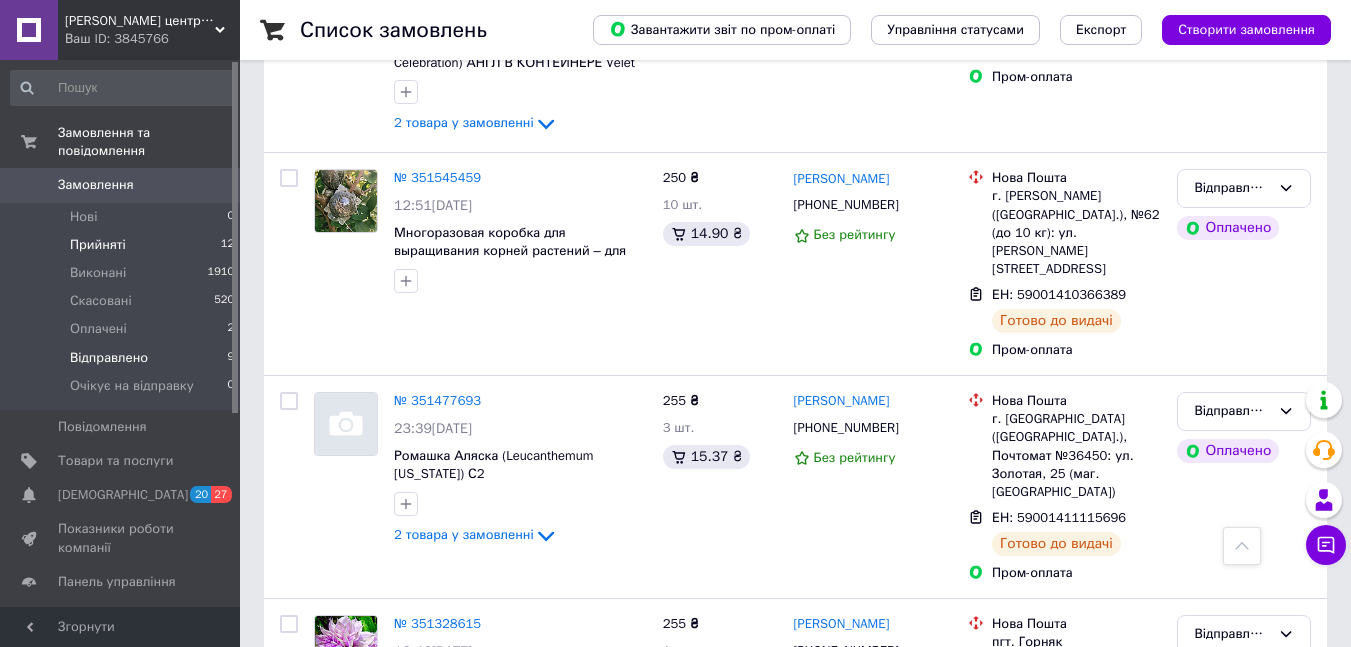 click on "Прийняті" at bounding box center [98, 245] 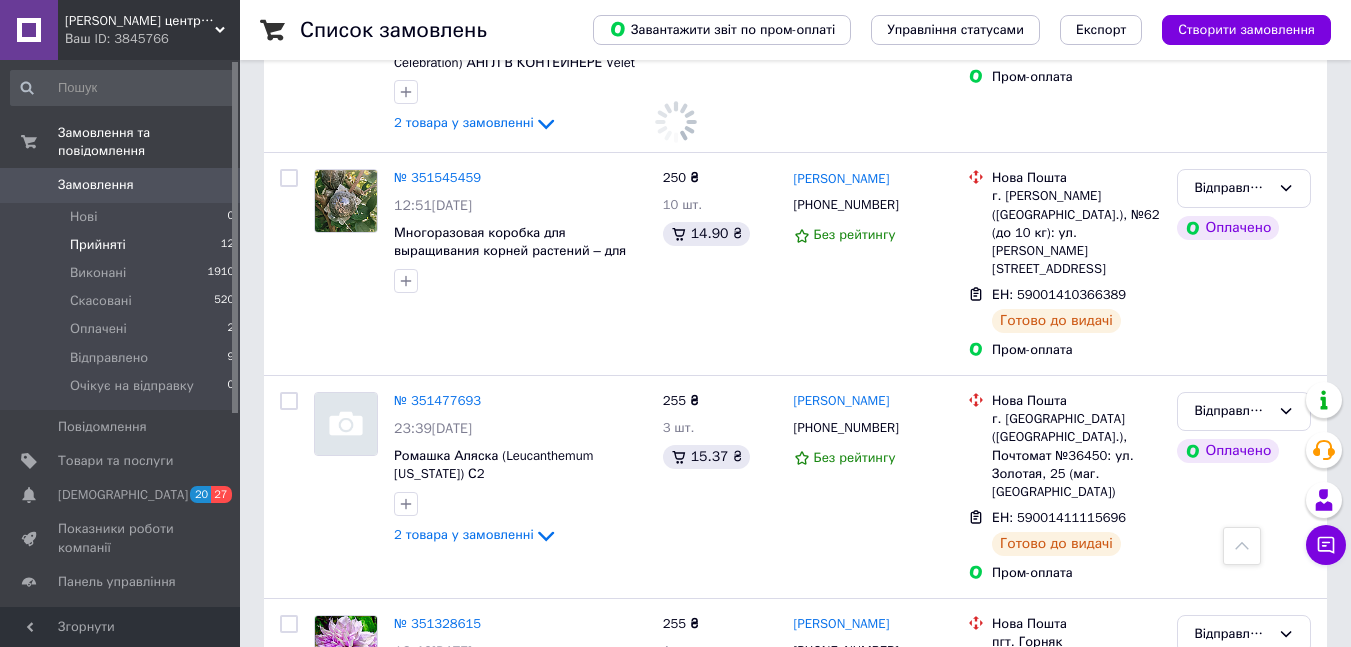 click on "Відгуки" at bounding box center [81, 616] 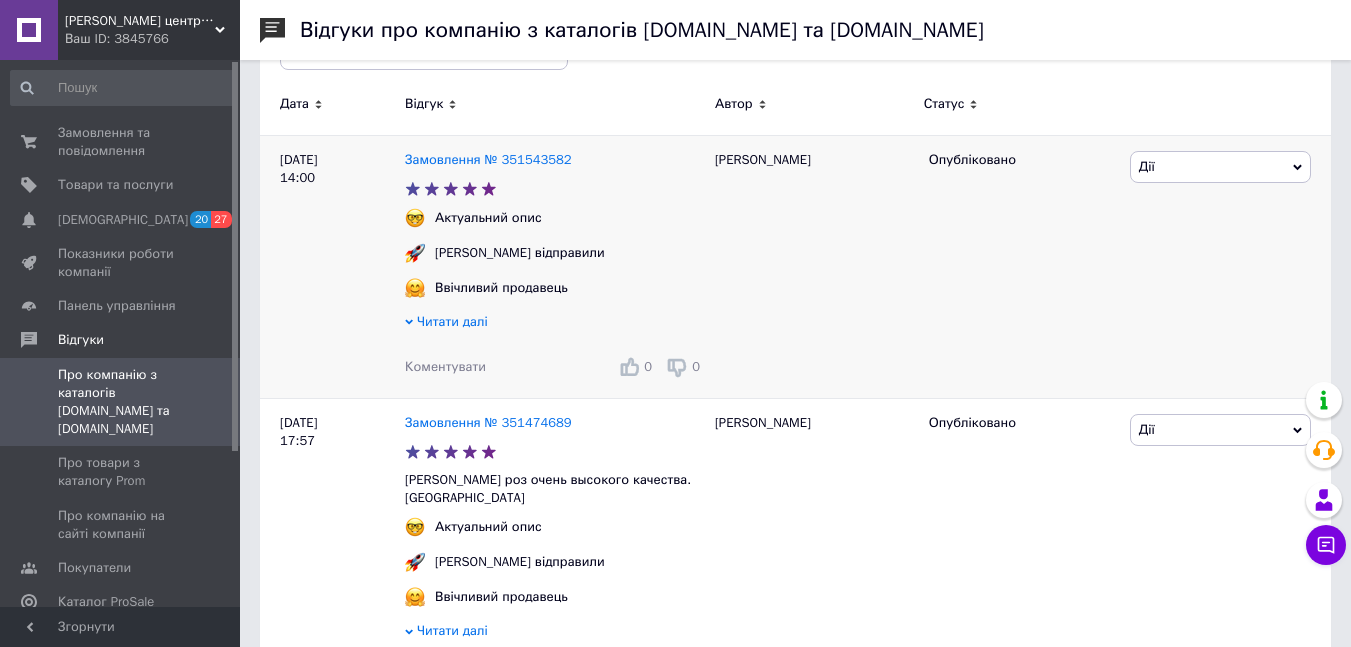 scroll, scrollTop: 0, scrollLeft: 0, axis: both 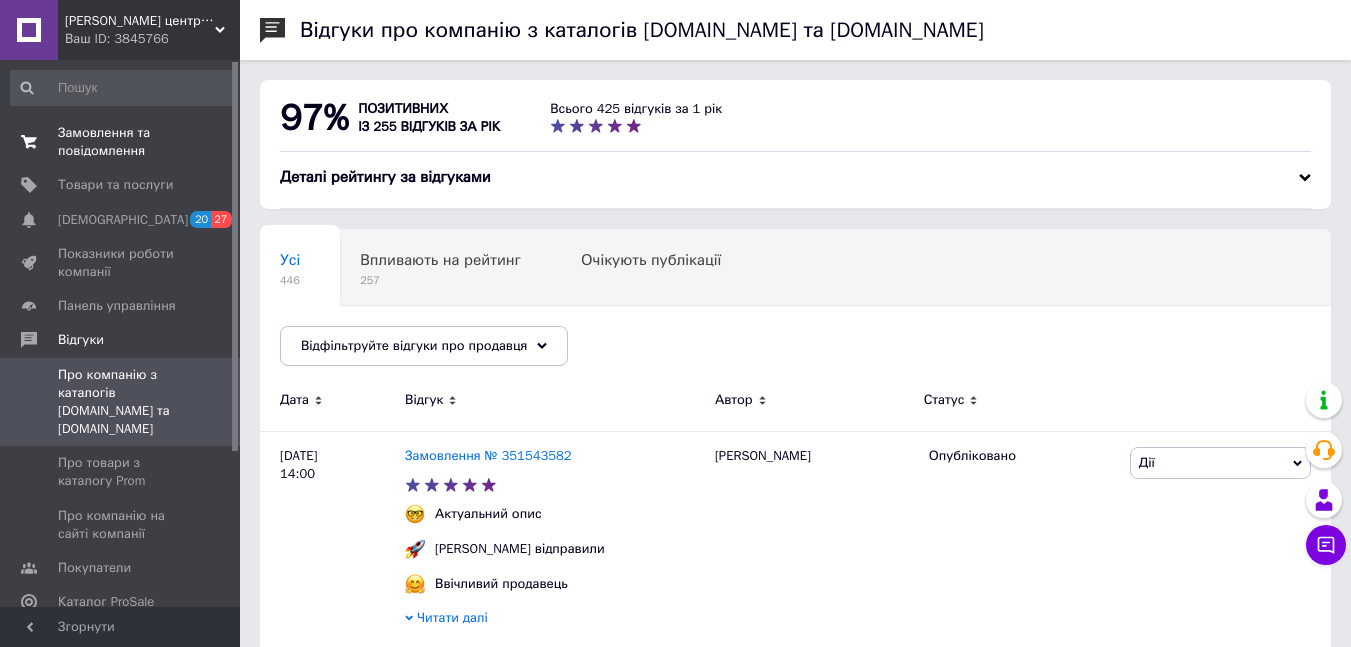 click on "Замовлення та повідомлення" at bounding box center [121, 142] 